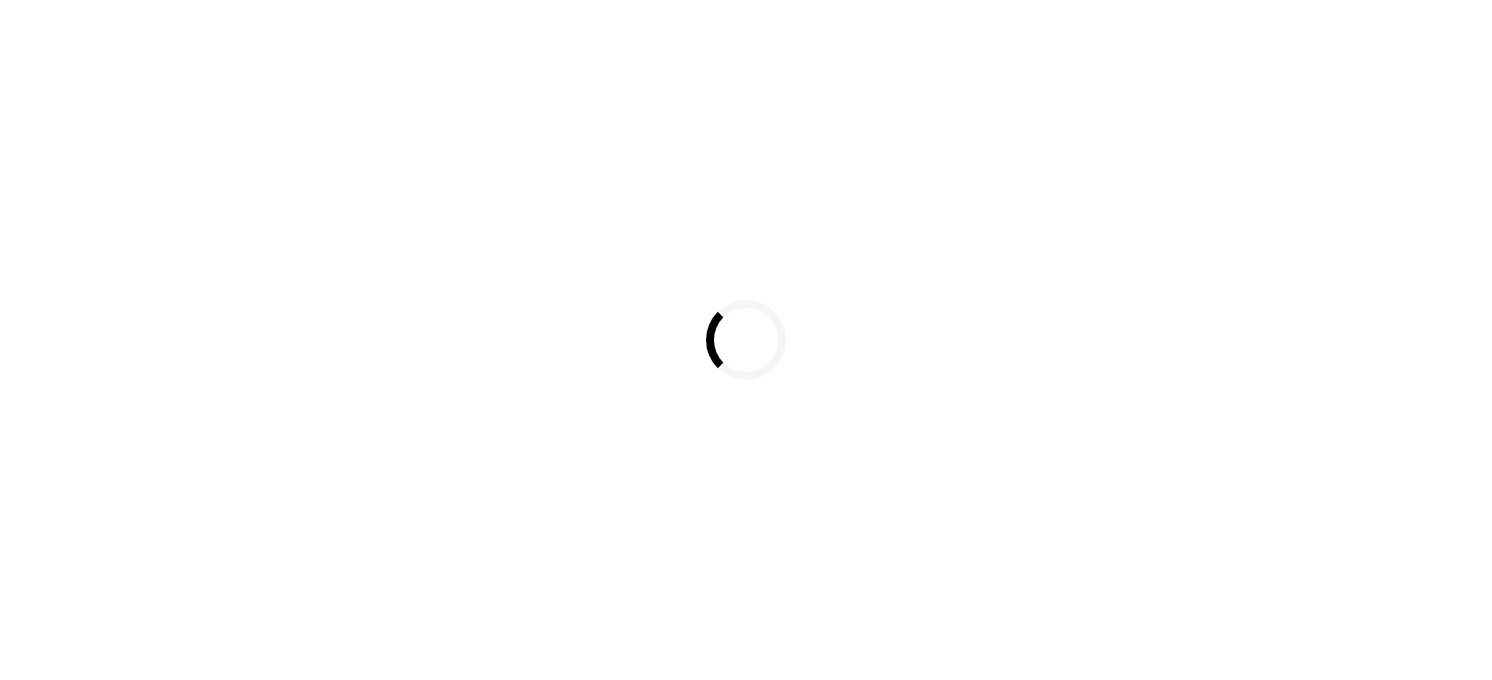 scroll, scrollTop: 0, scrollLeft: 0, axis: both 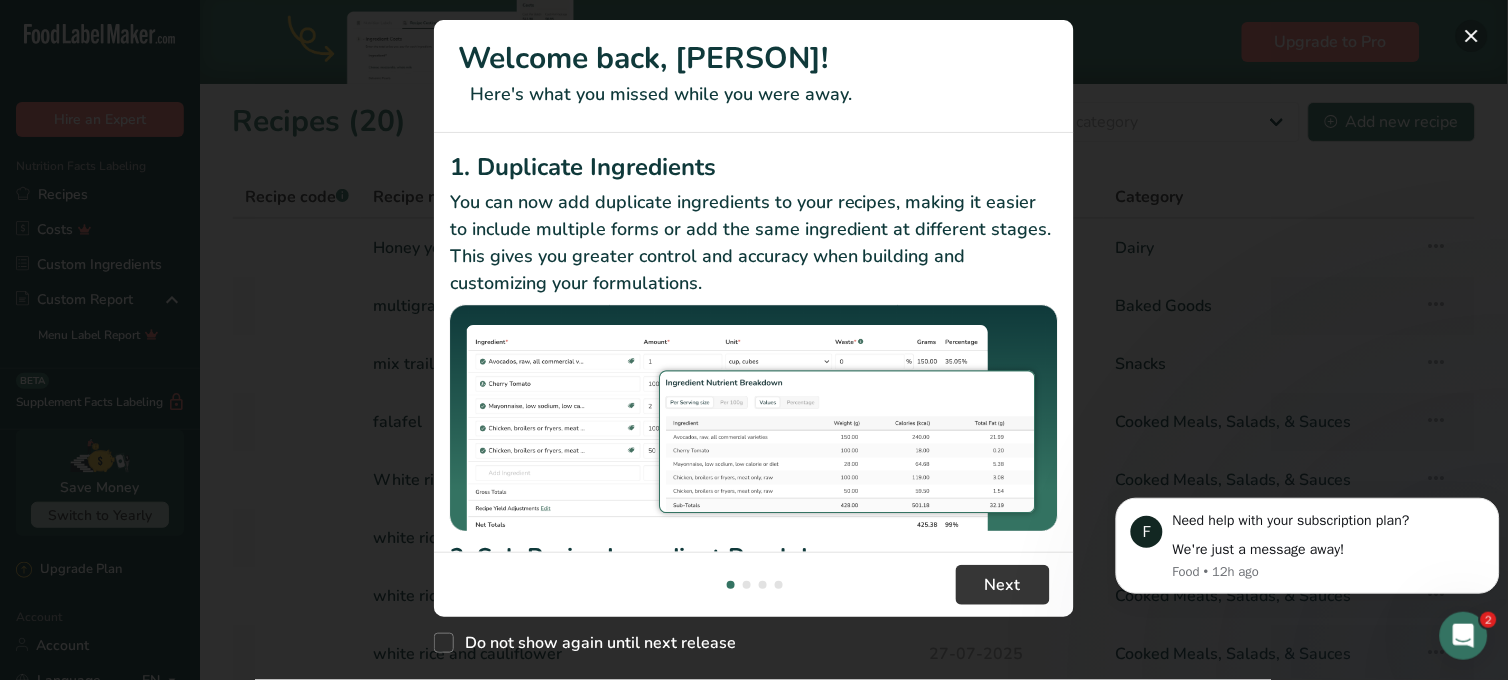 click at bounding box center (1472, 36) 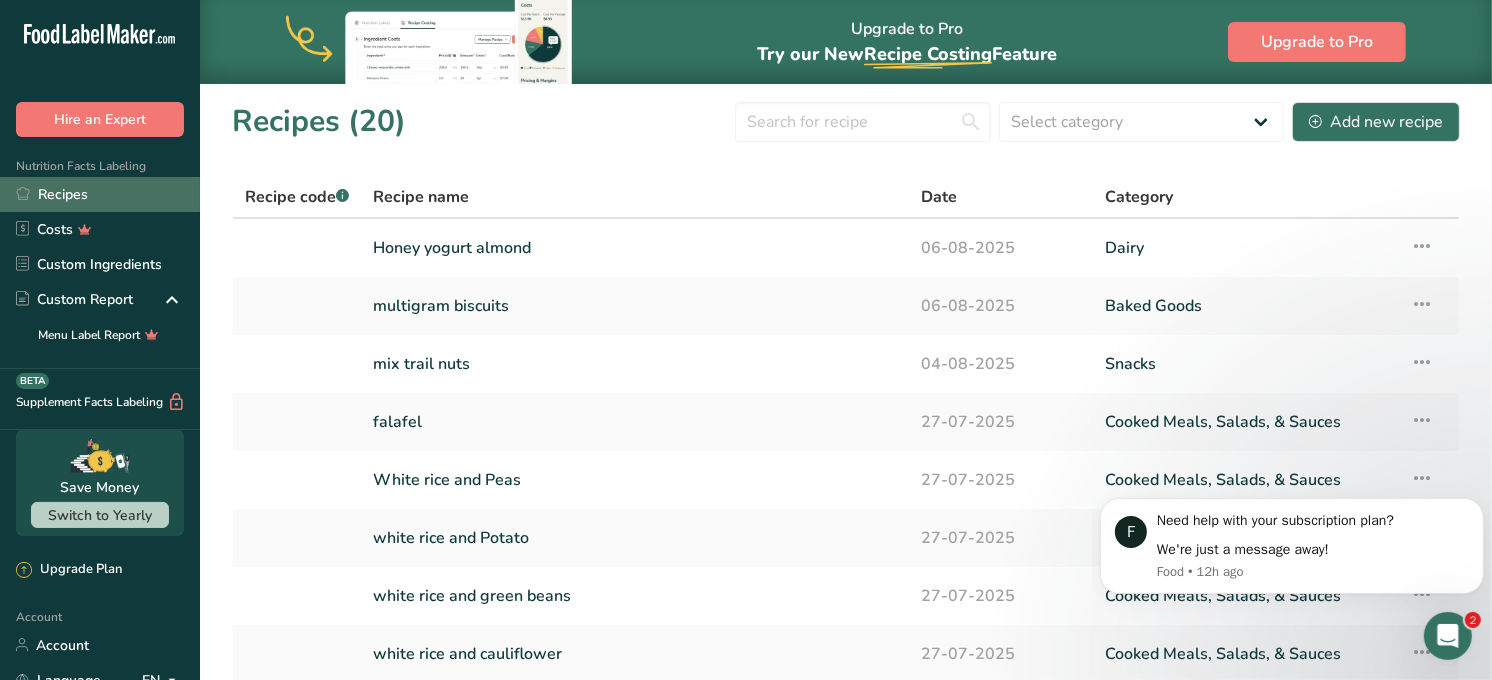click on "Recipes" at bounding box center (100, 194) 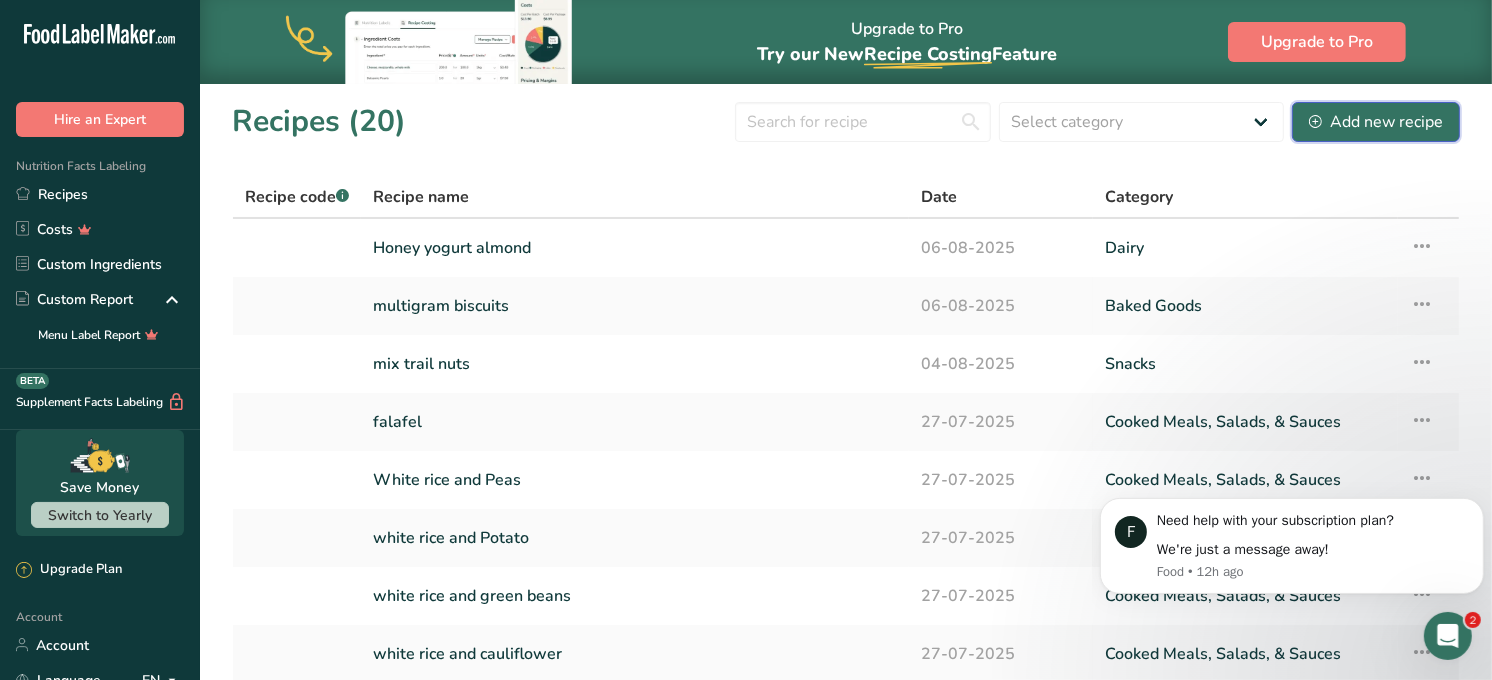 click on "Add new recipe" at bounding box center (1376, 122) 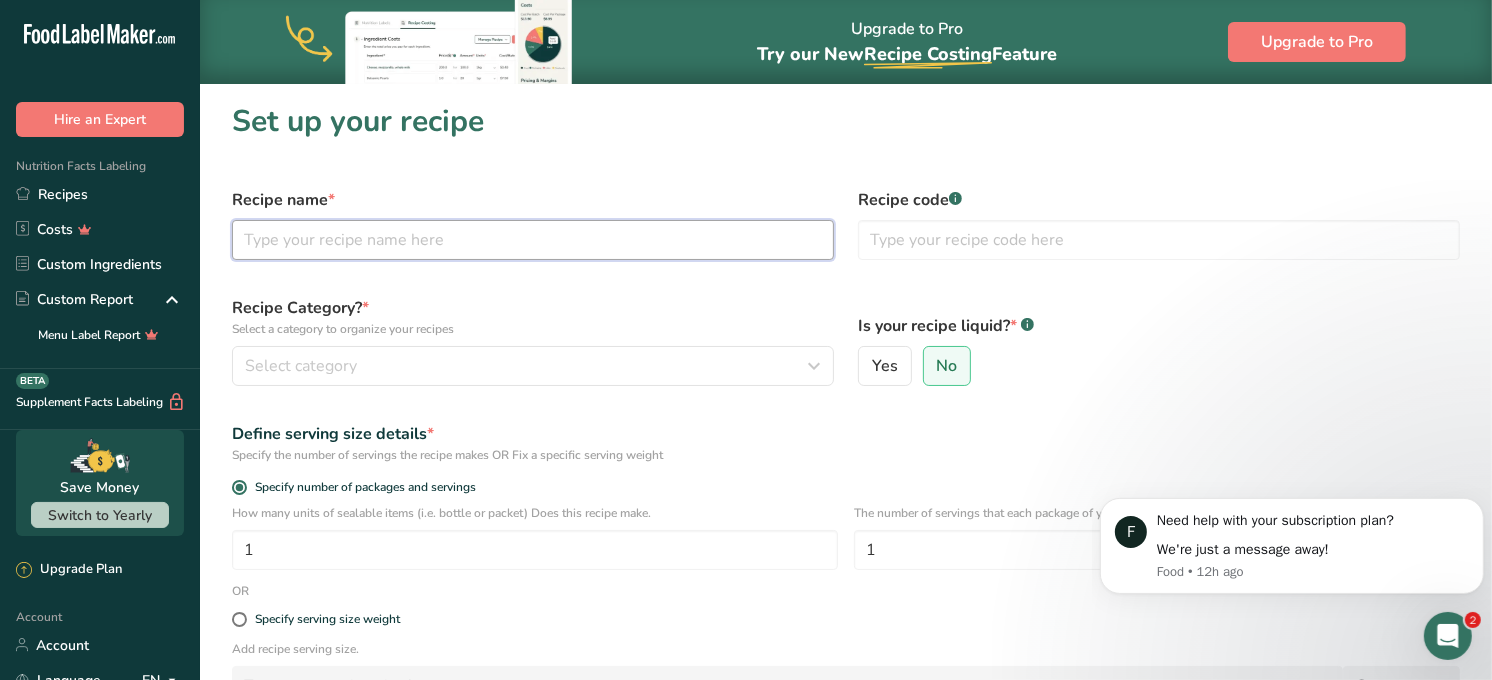 click at bounding box center [533, 240] 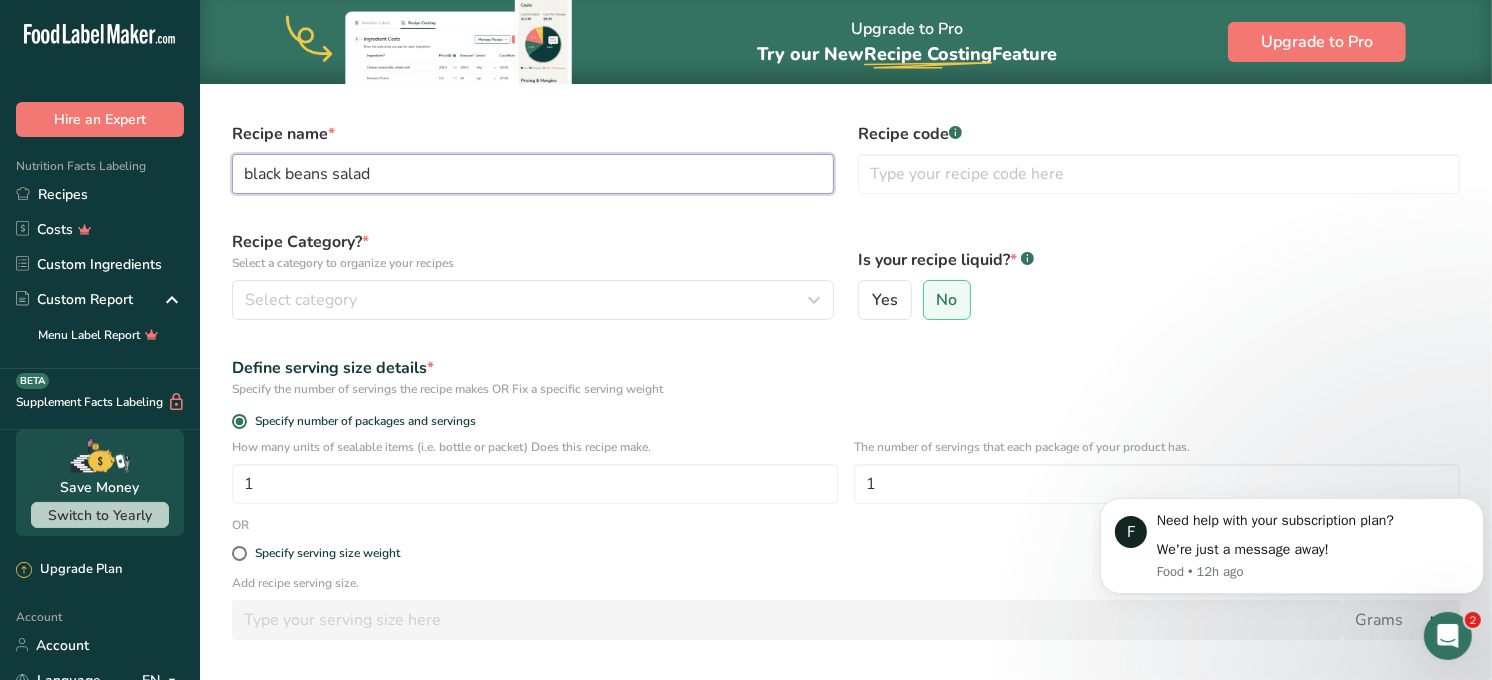 scroll, scrollTop: 67, scrollLeft: 0, axis: vertical 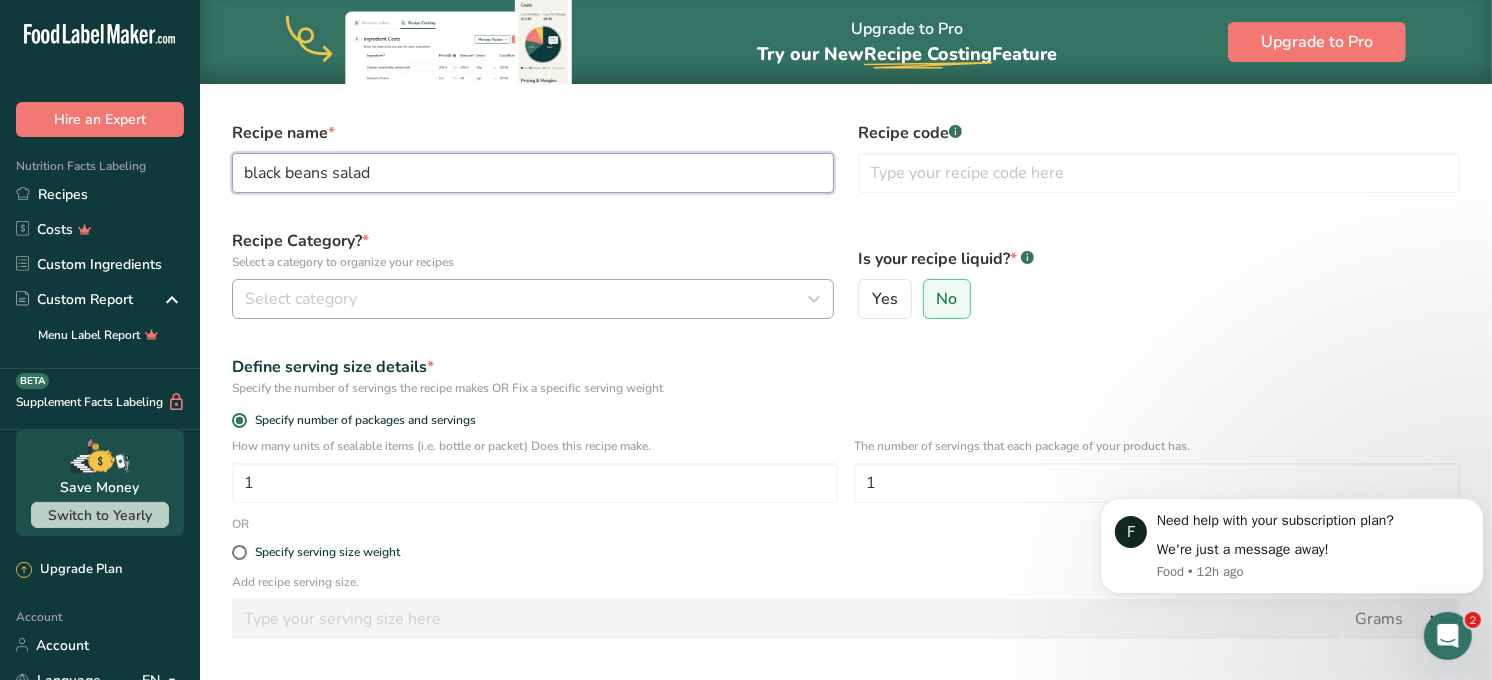type on "black beans salad" 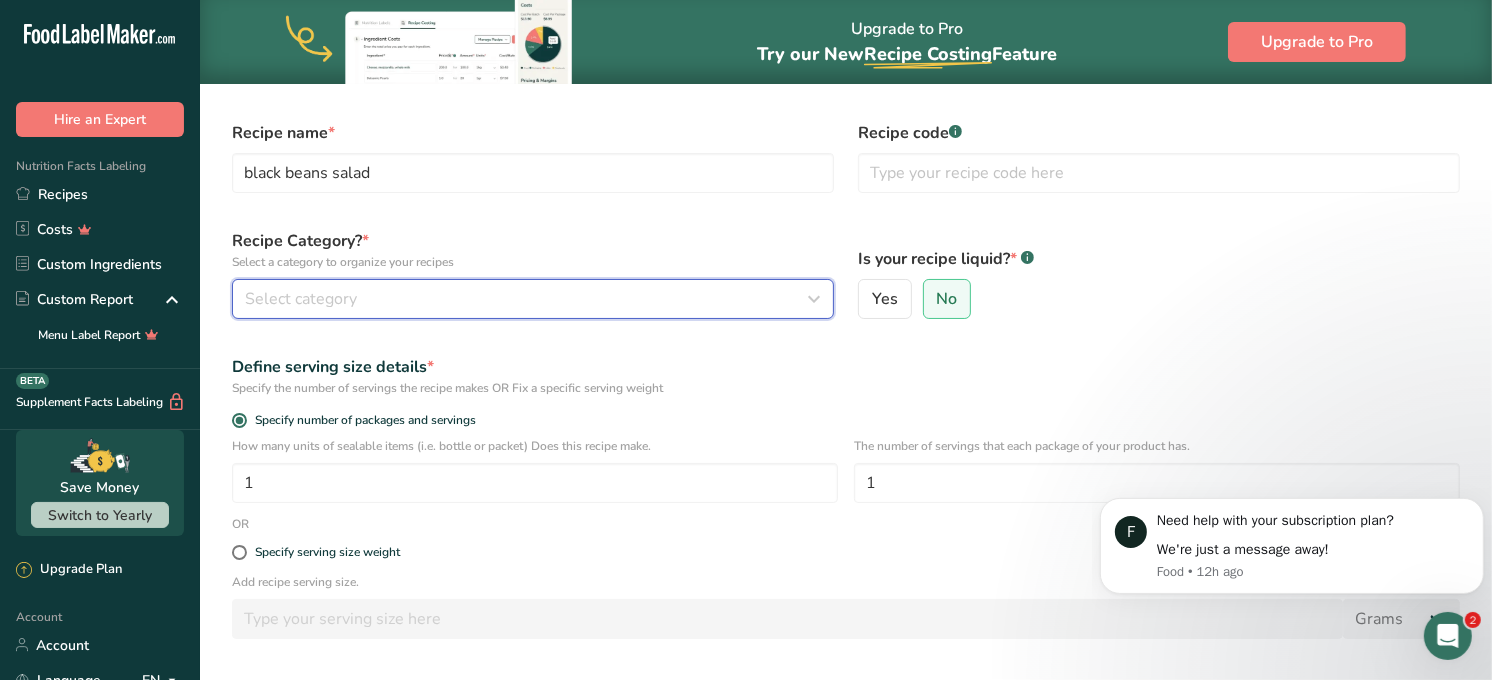 click on "Select category" at bounding box center (527, 299) 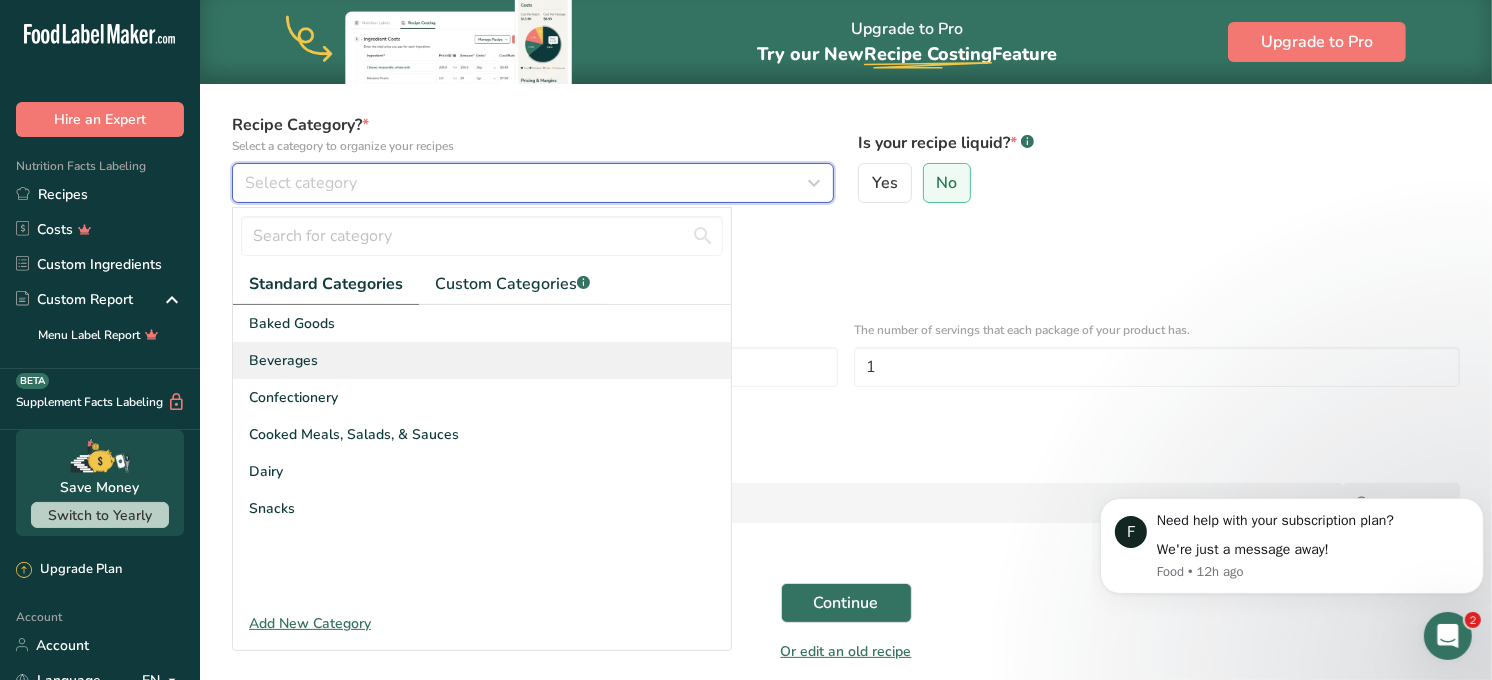 scroll, scrollTop: 193, scrollLeft: 0, axis: vertical 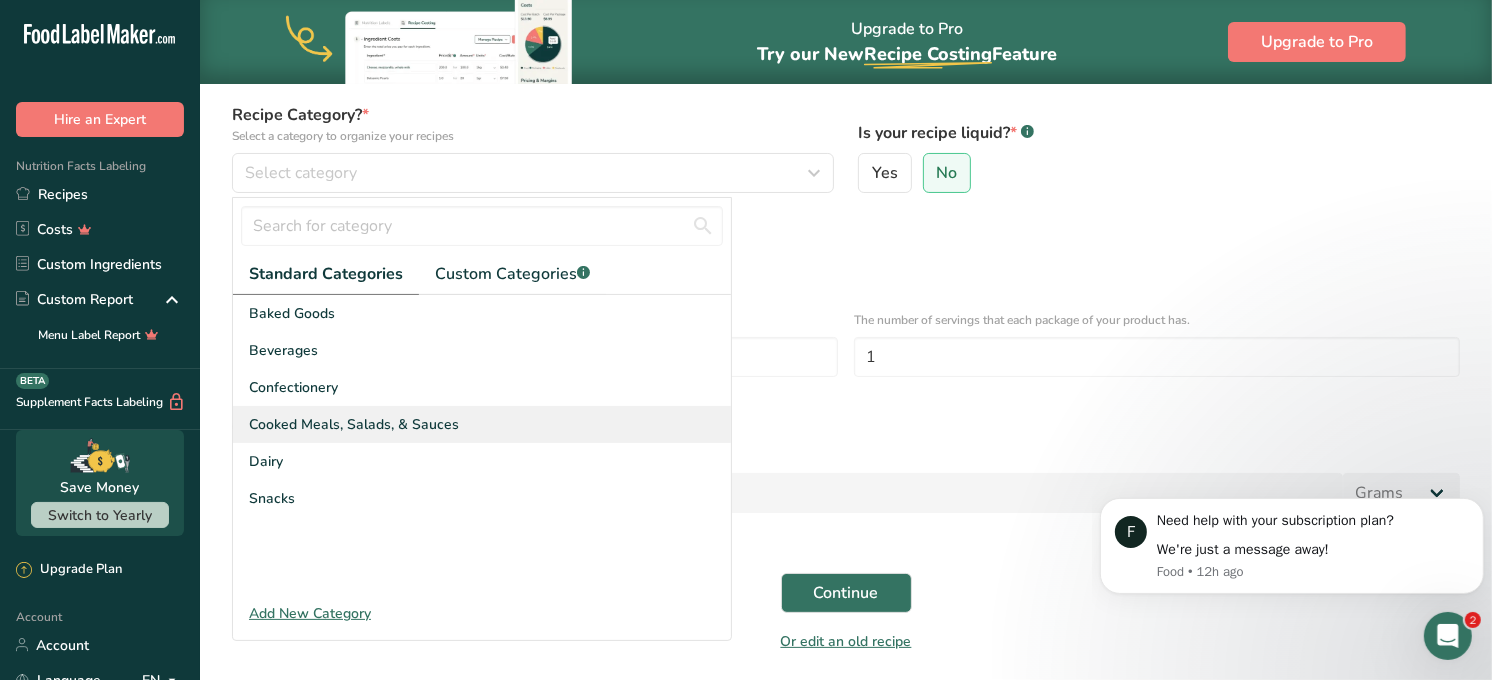 click on "Cooked Meals, Salads, & Sauces" at bounding box center (482, 424) 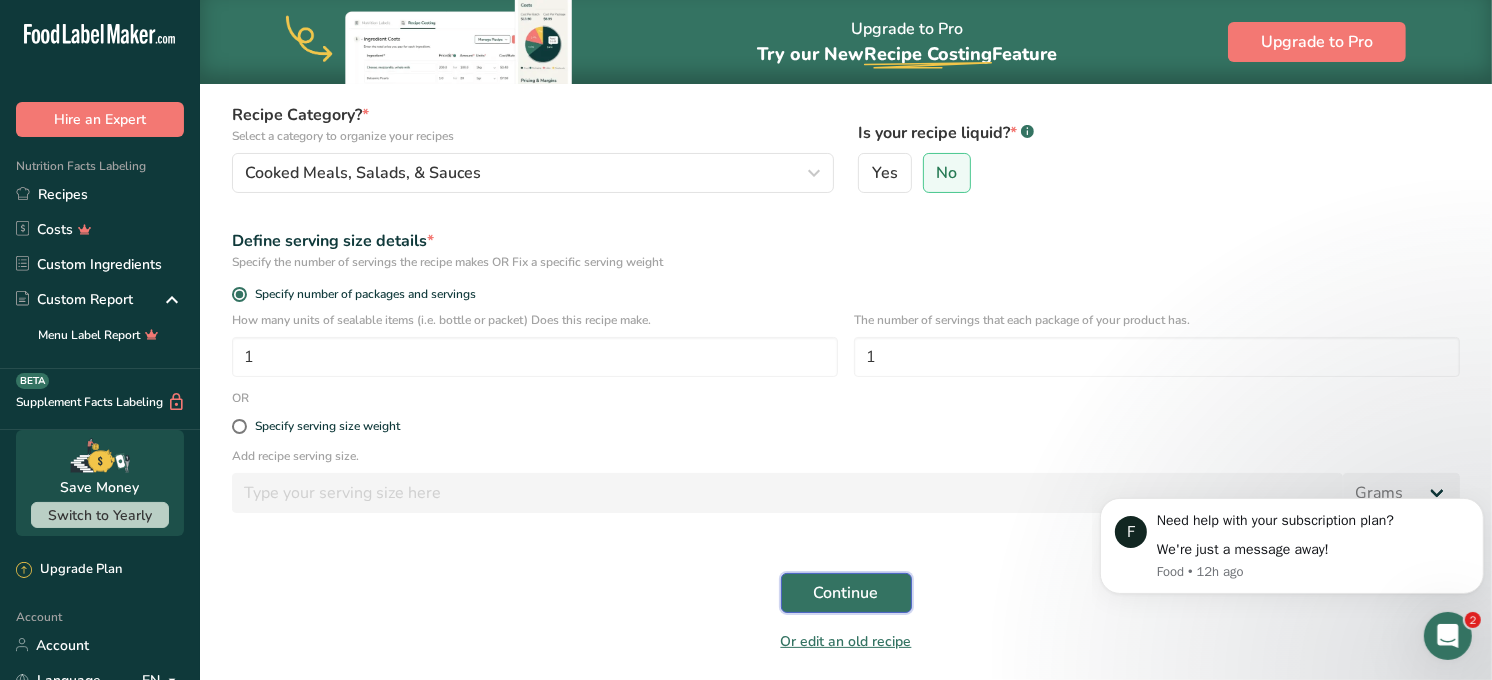 click on "Continue" at bounding box center [846, 593] 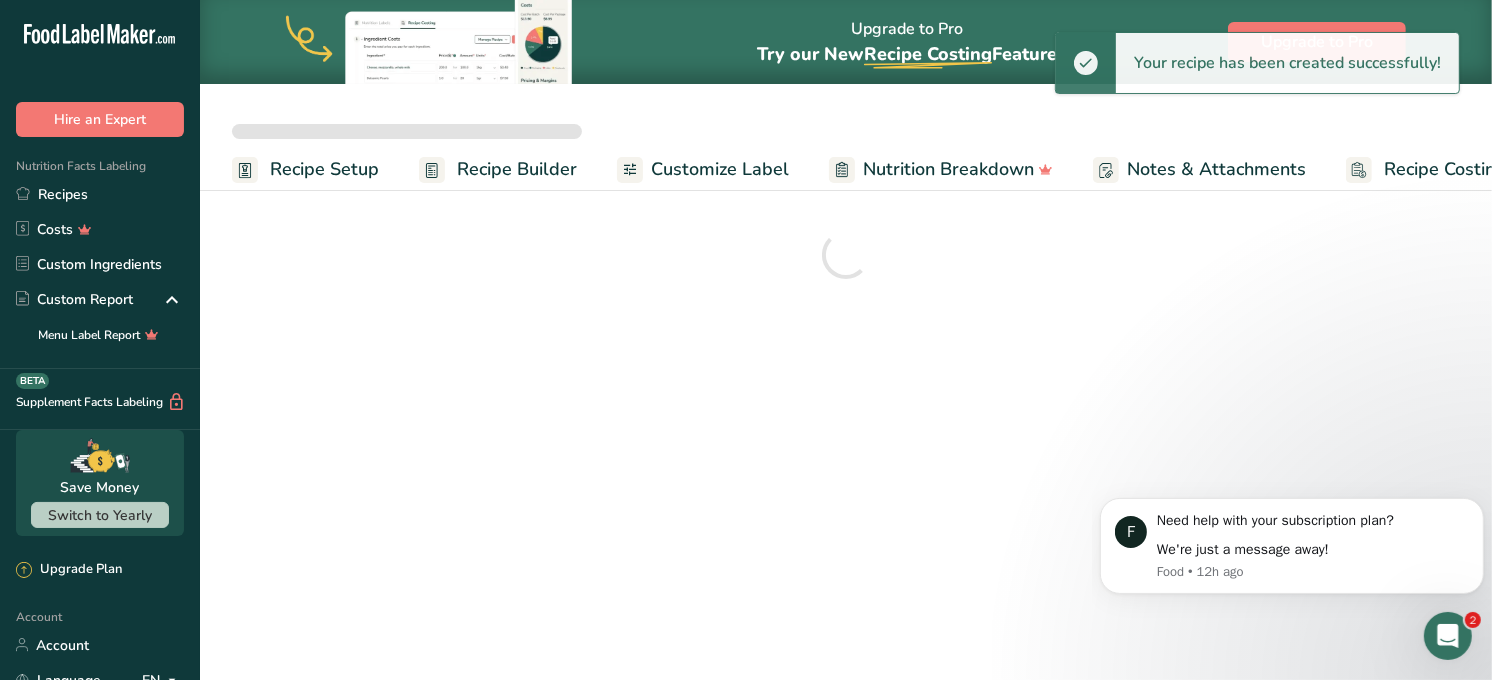 scroll, scrollTop: 0, scrollLeft: 0, axis: both 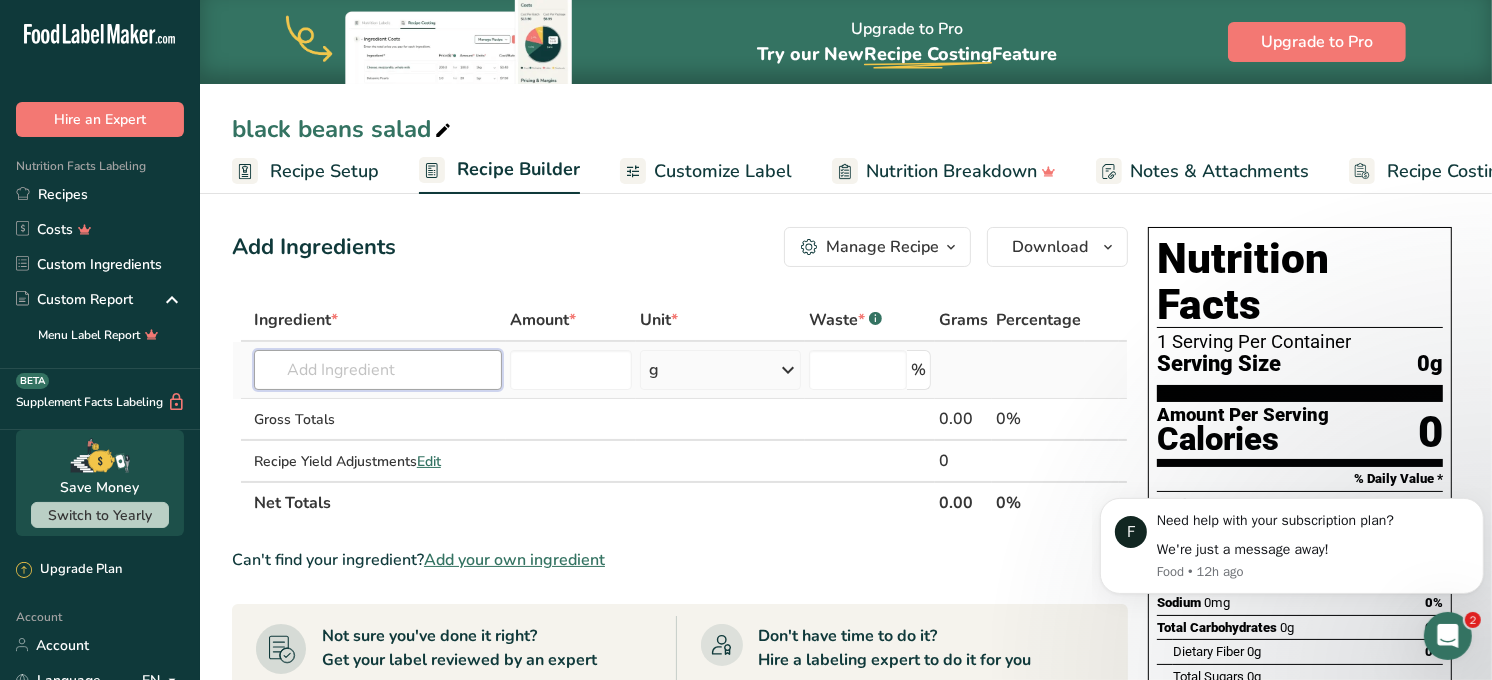 click at bounding box center [378, 370] 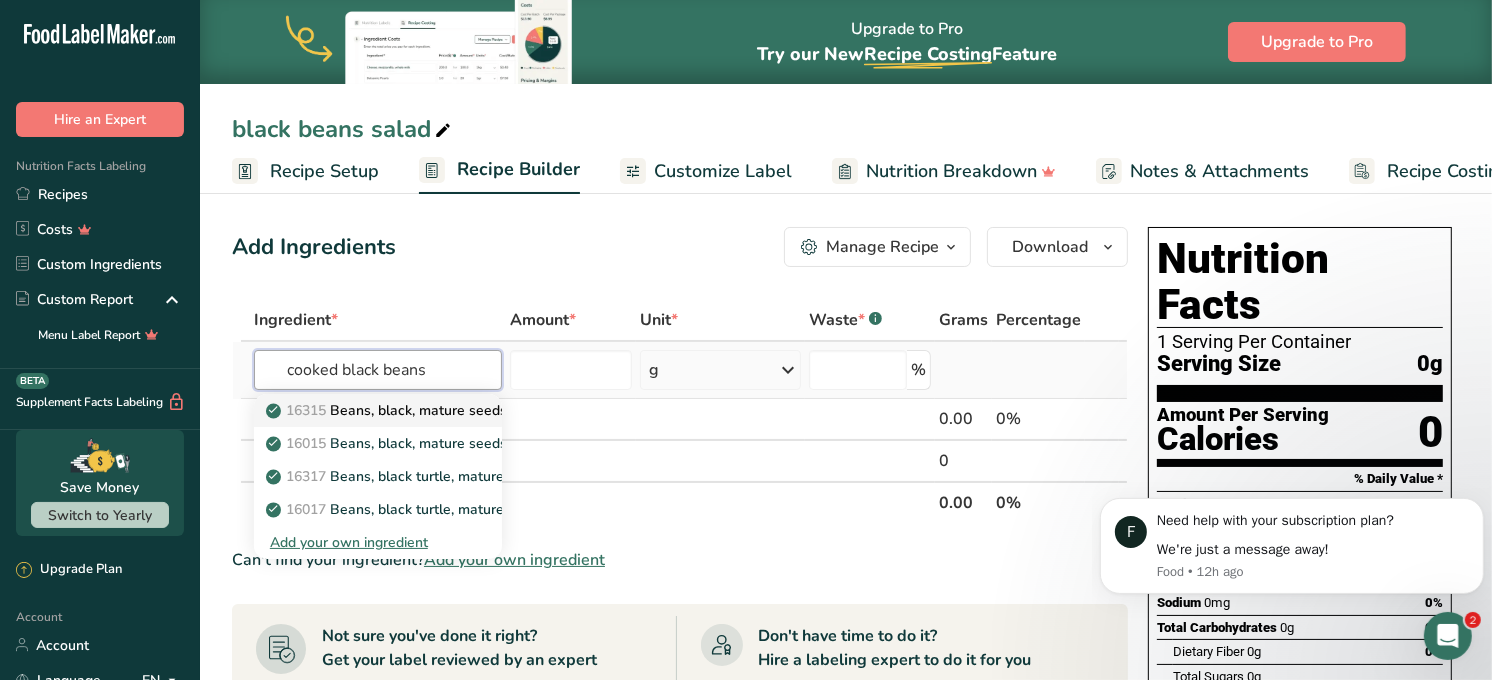 type on "cooked black beans" 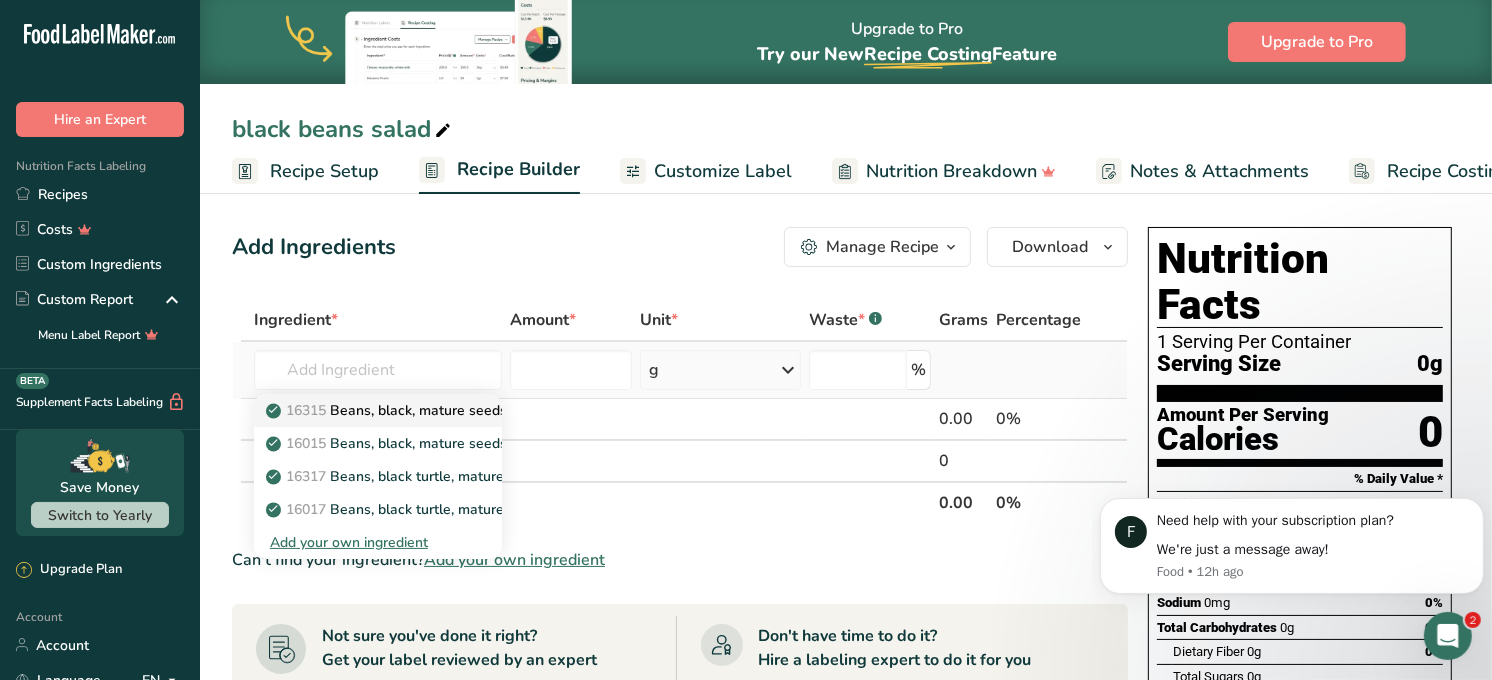 click on "[NUMBER]
Beans, black, mature seeds, cooked, boiled, with salt" at bounding box center [469, 410] 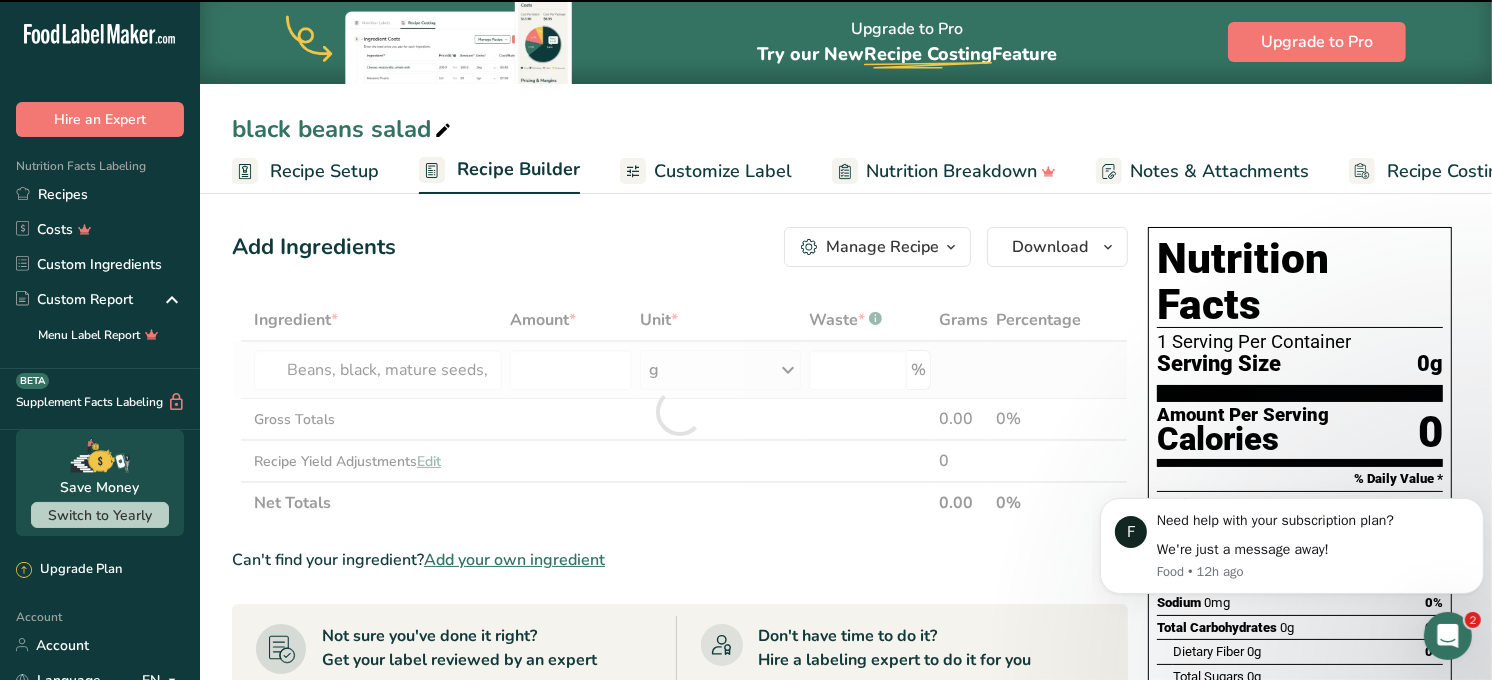 type on "0" 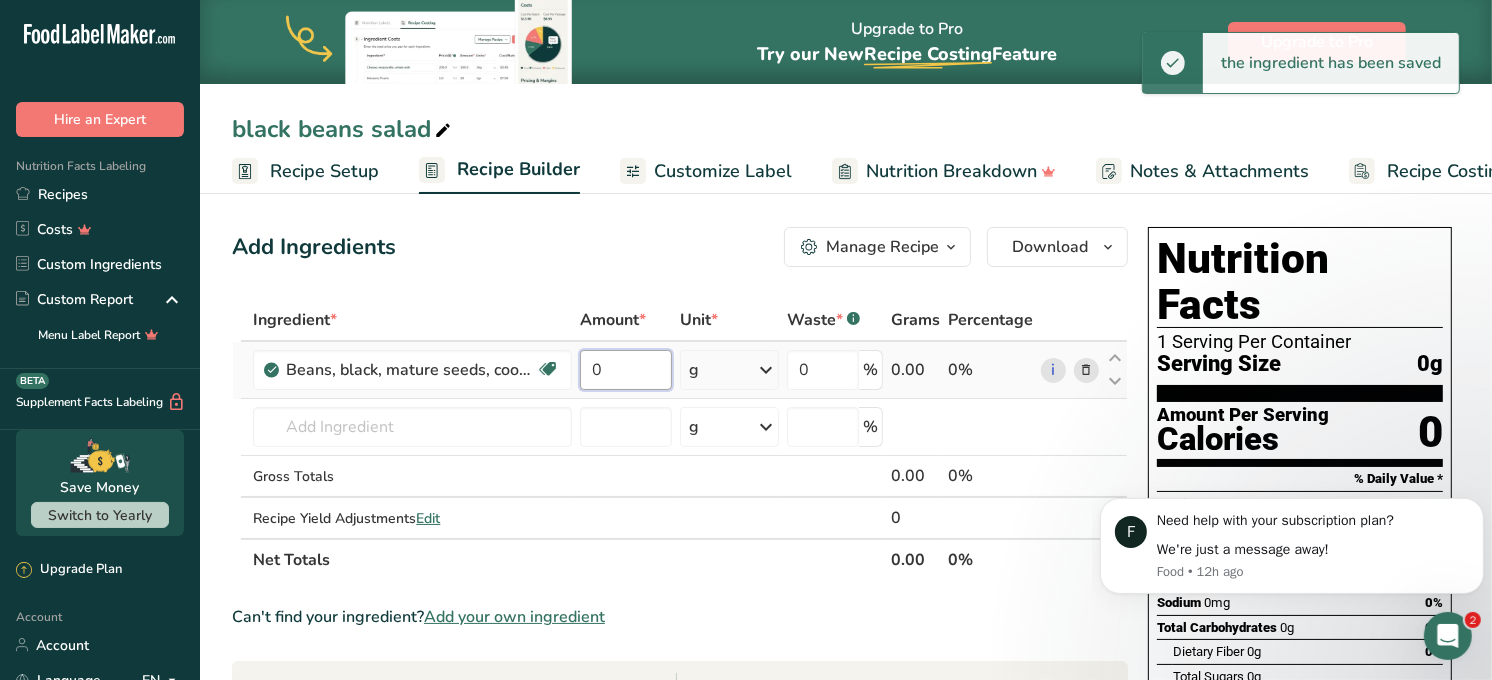 click on "0" at bounding box center (626, 370) 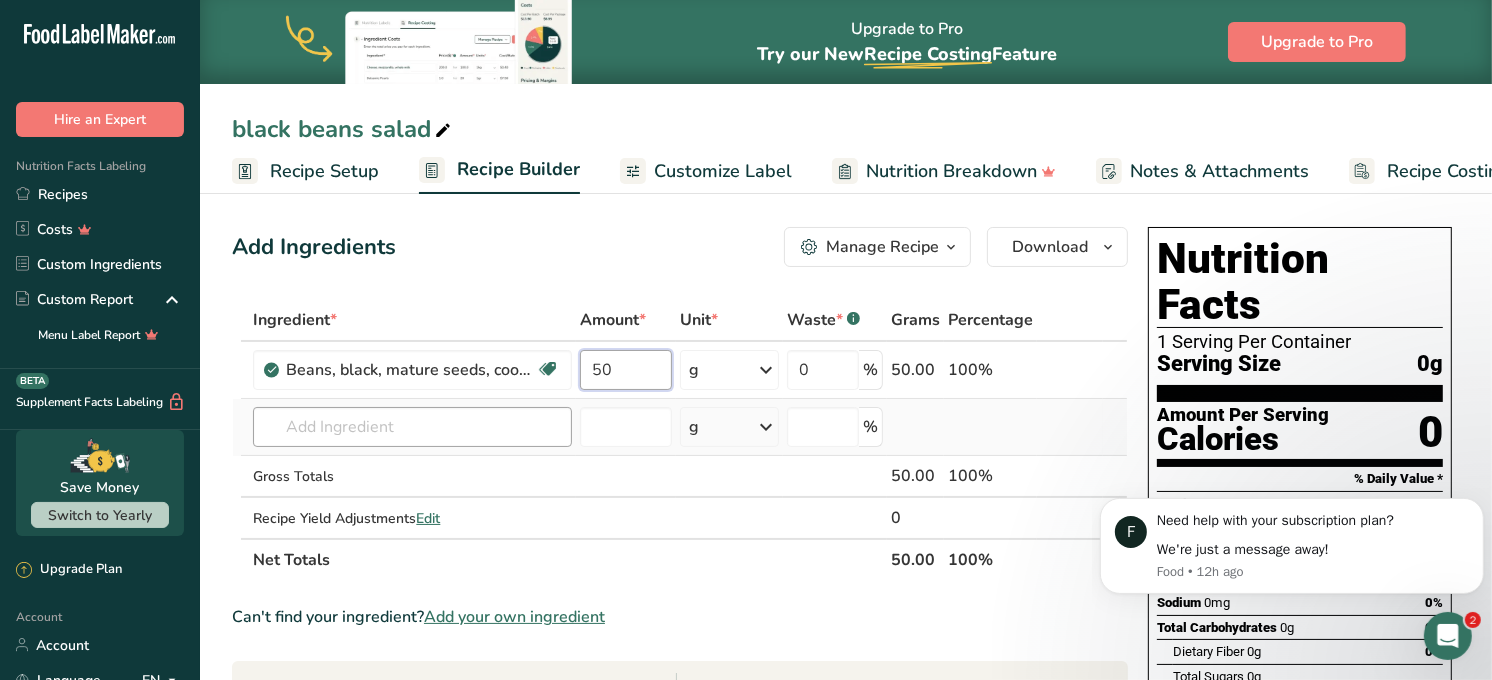 type on "50" 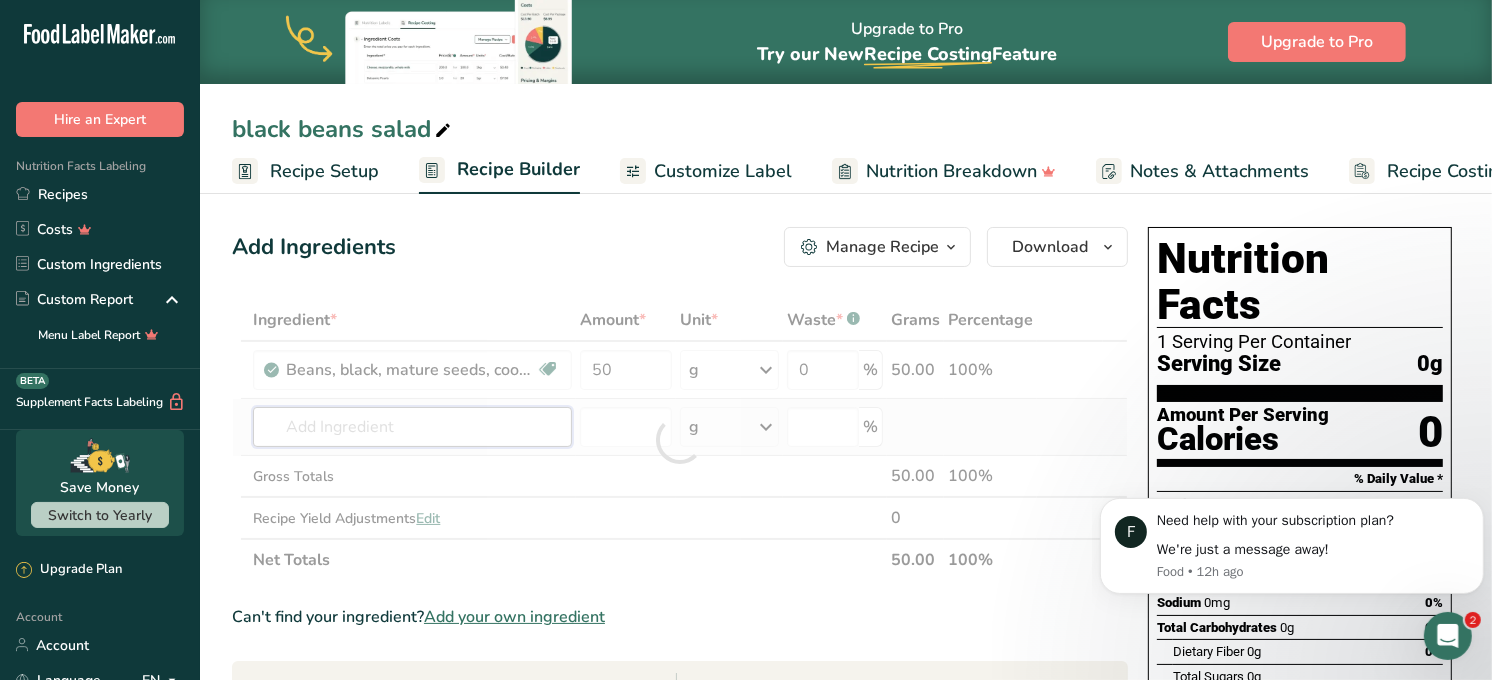 click on "Ingredient *
Amount *
Unit *
Waste *   .a-a{fill:#347362;}.b-a{fill:#fff;}          Grams
Percentage
Beans, black, mature seeds, cooked, boiled, with salt
Plant-based Protein
Dairy free
Gluten free
Vegan
Vegetarian
Soy free
50
g
Portions
1 cup
Weight Units
g
kg
mg
See more
Volume Units
l
Volume units require a density conversion. If you know your ingredient's density enter it below. Otherwise, click on "RIA" our AI Regulatory bot - she will be able to help you
lb/ft3
g/cm3
Confirm
mL" at bounding box center (680, 440) 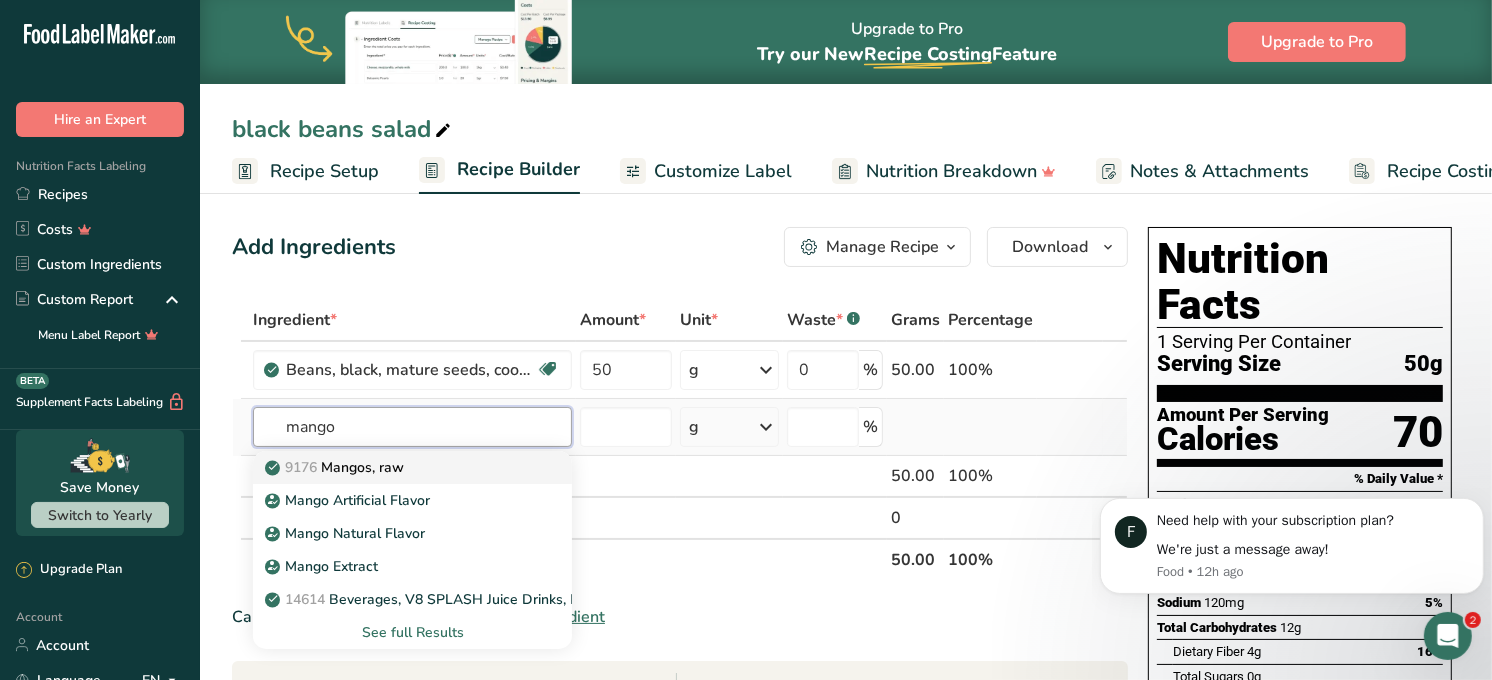 type on "mango" 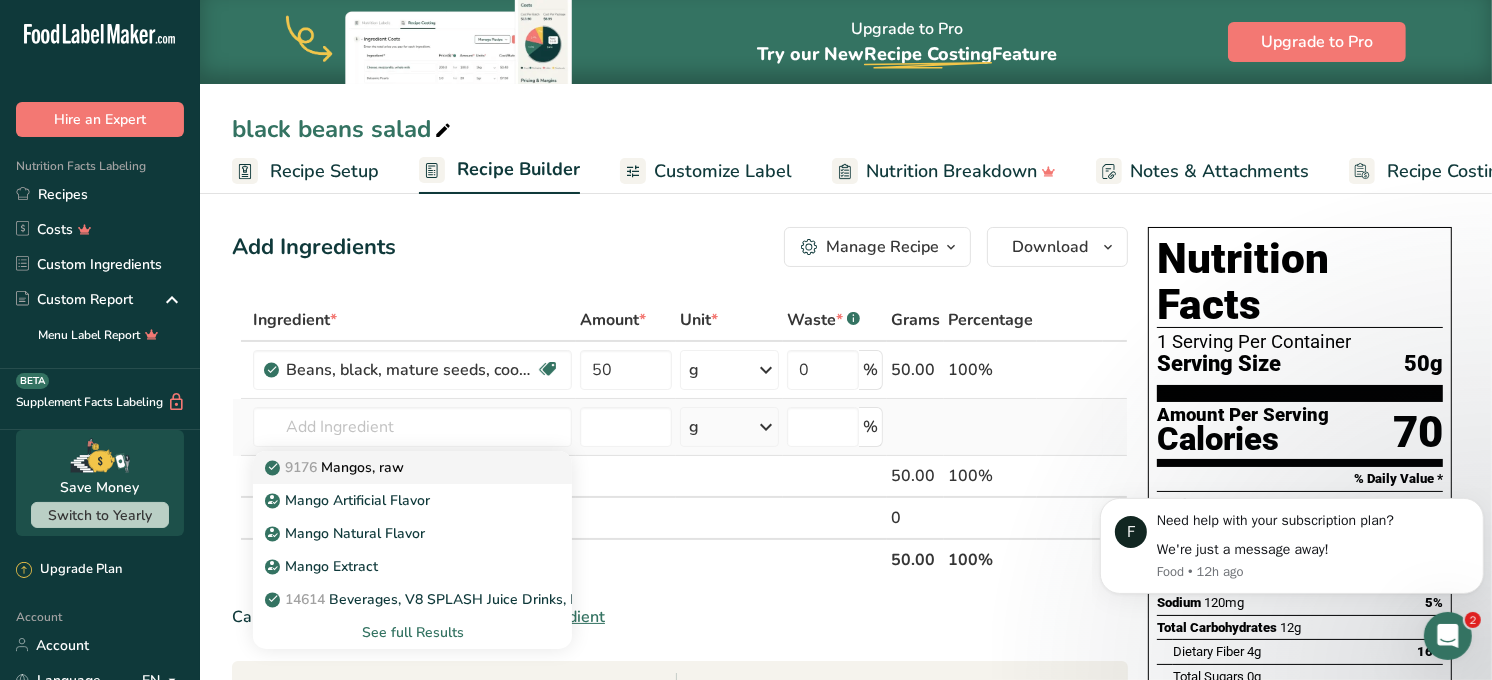 click on "9176
Mangos, raw" at bounding box center [336, 467] 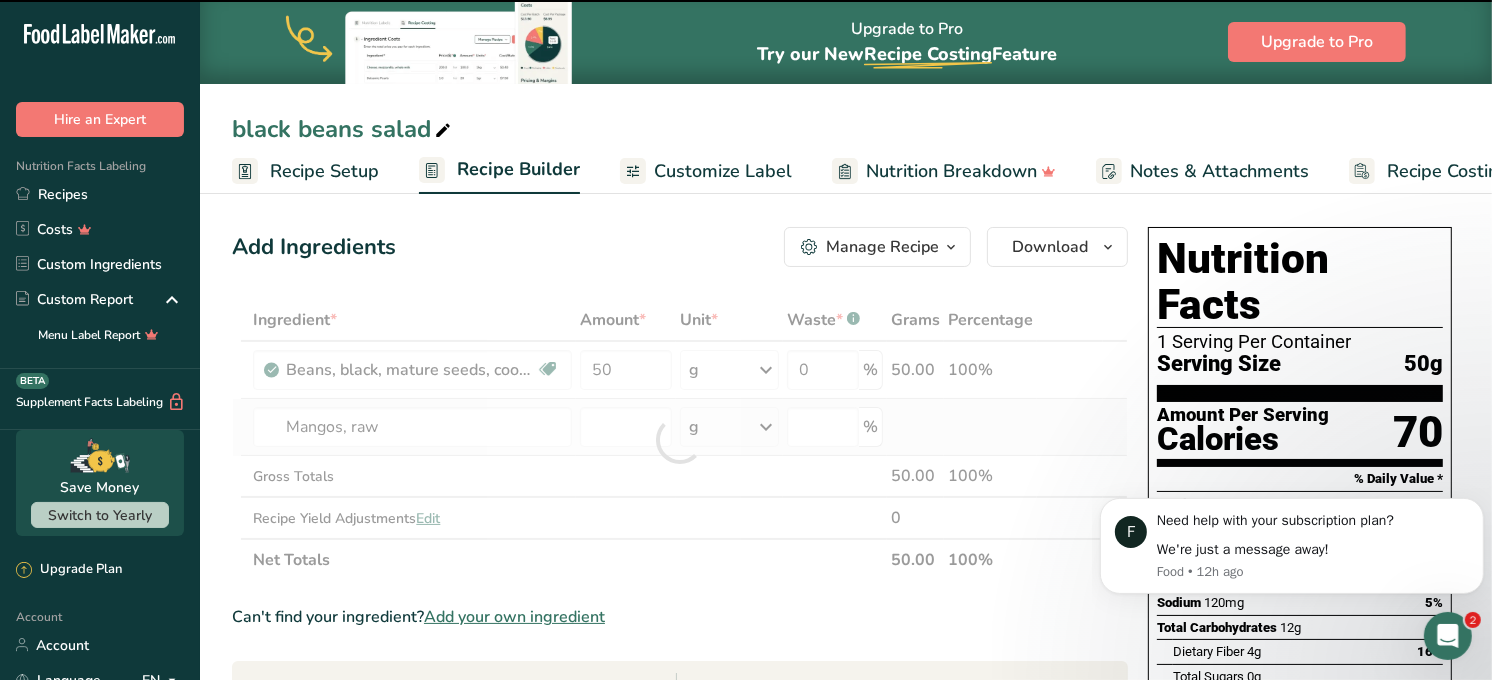 type on "0" 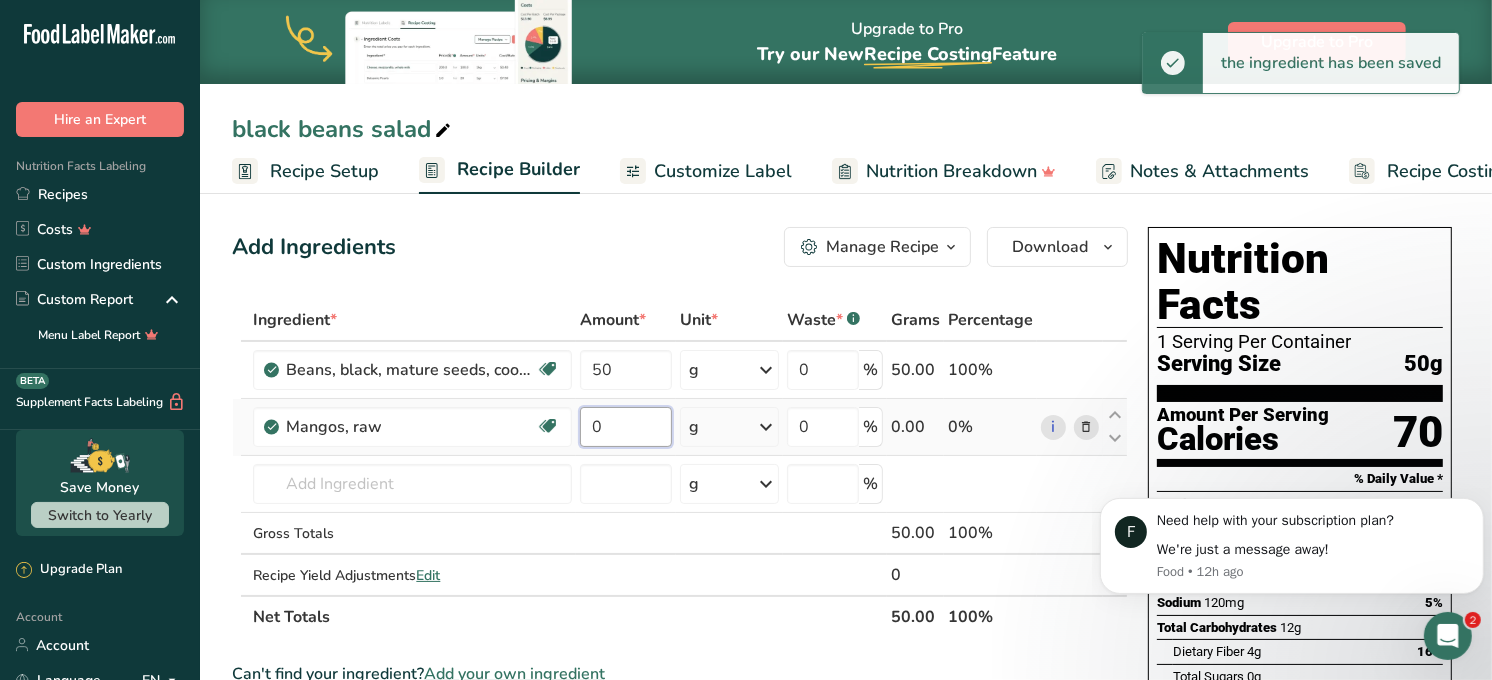 click on "0" at bounding box center [626, 427] 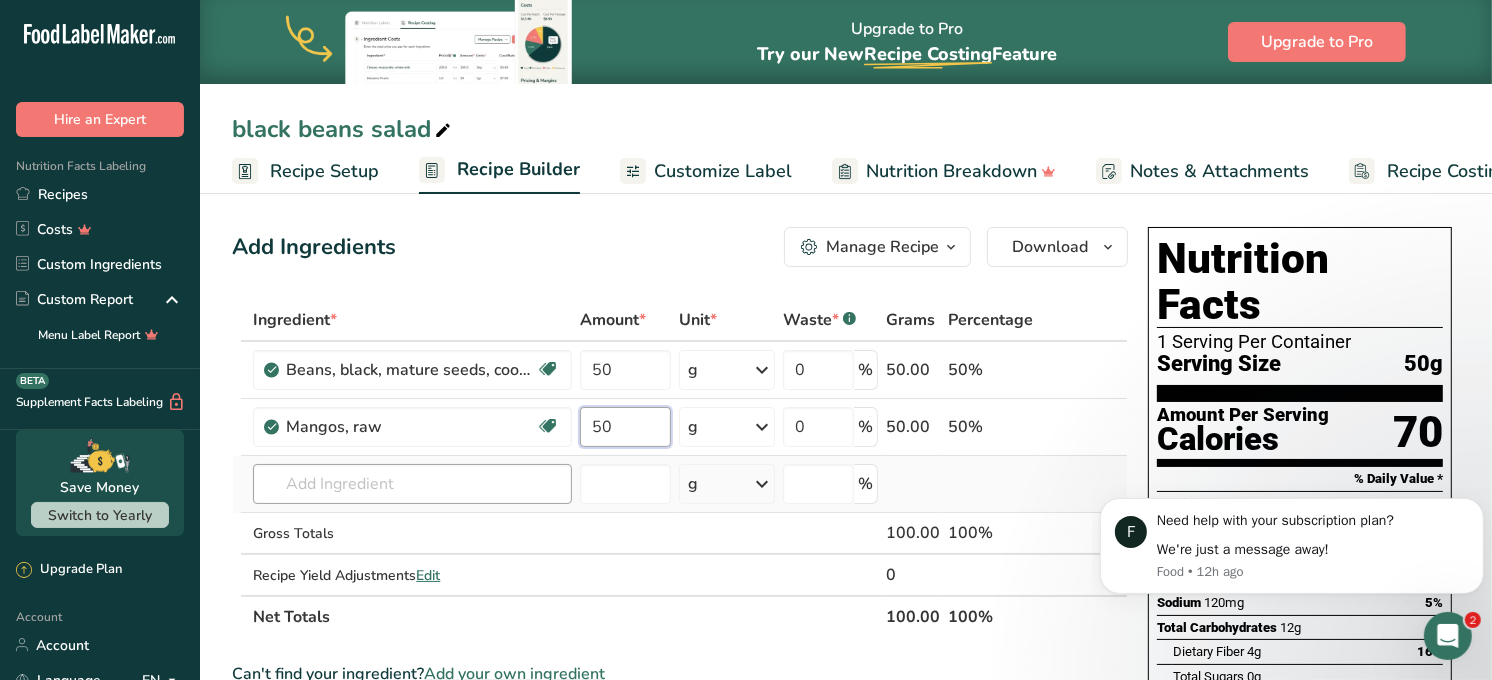 type on "50" 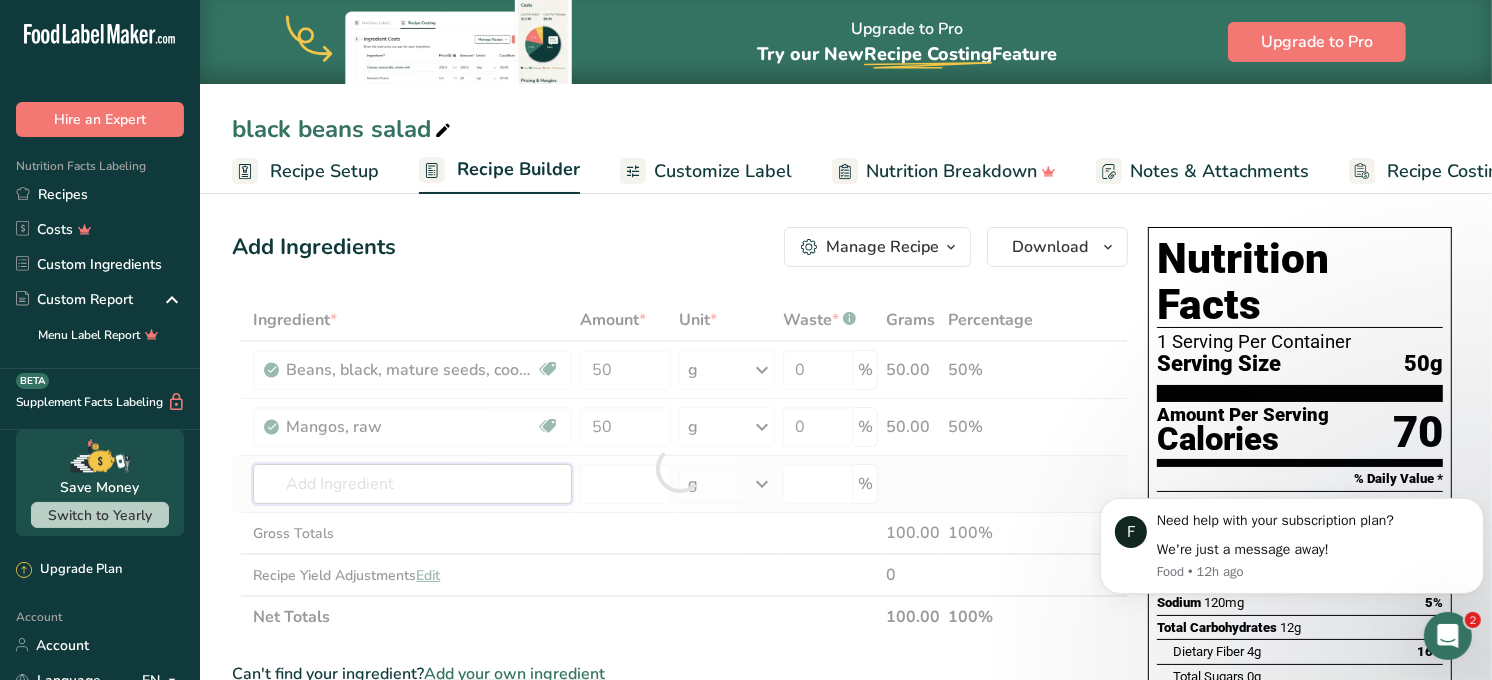 click on "Ingredient *
Amount *
Unit *
Waste *   .a-a{fill:#347362;}.b-a{fill:#fff;}          Grams
Percentage
Beans, black, mature seeds, cooked, boiled, with salt
Plant-based Protein
Dairy free
Gluten free
Vegan
Vegetarian
Soy free
50
g
Portions
1 cup
Weight Units
g
kg
mg
See more
Volume Units
l
Volume units require a density conversion. If you know your ingredient's density enter it below. Otherwise, click on "RIA" our AI Regulatory bot - she will be able to help you
lb/ft3
g/cm3
Confirm
mL" at bounding box center (680, 468) 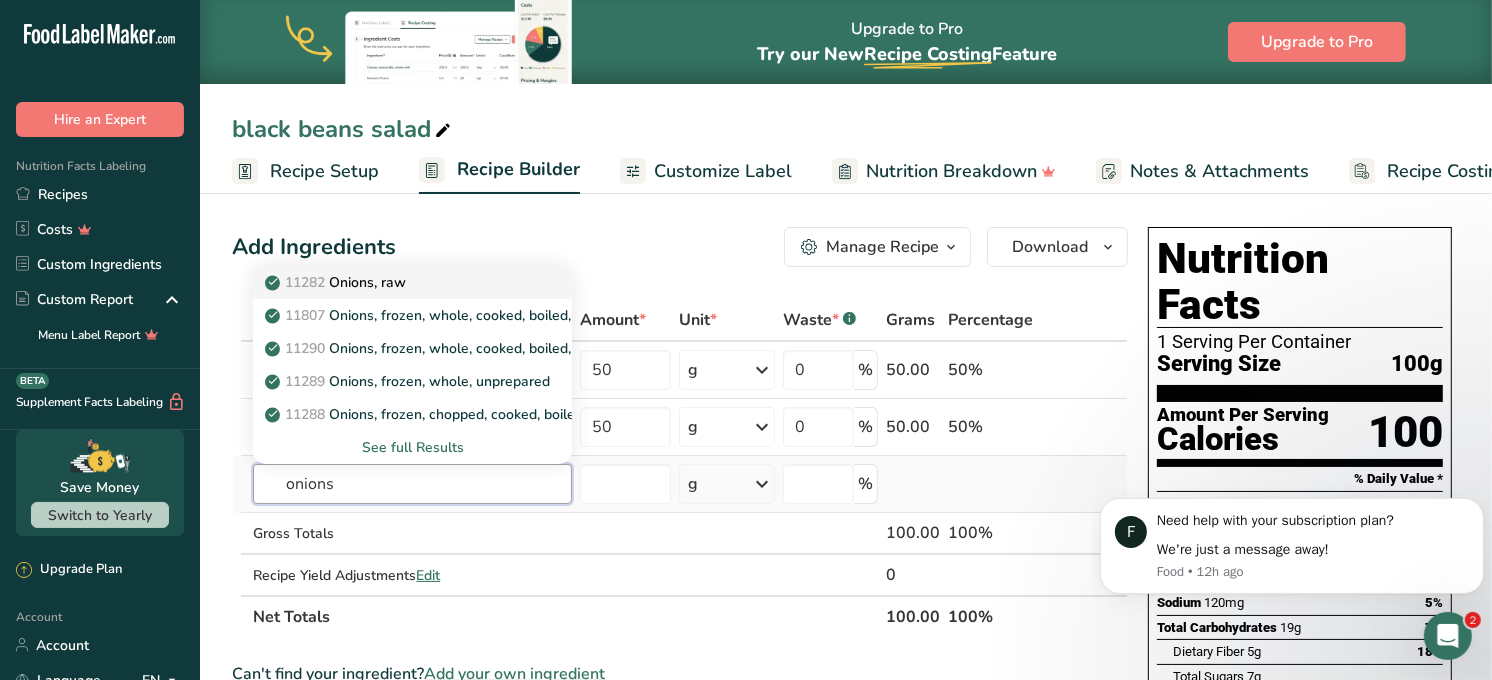 type on "onions" 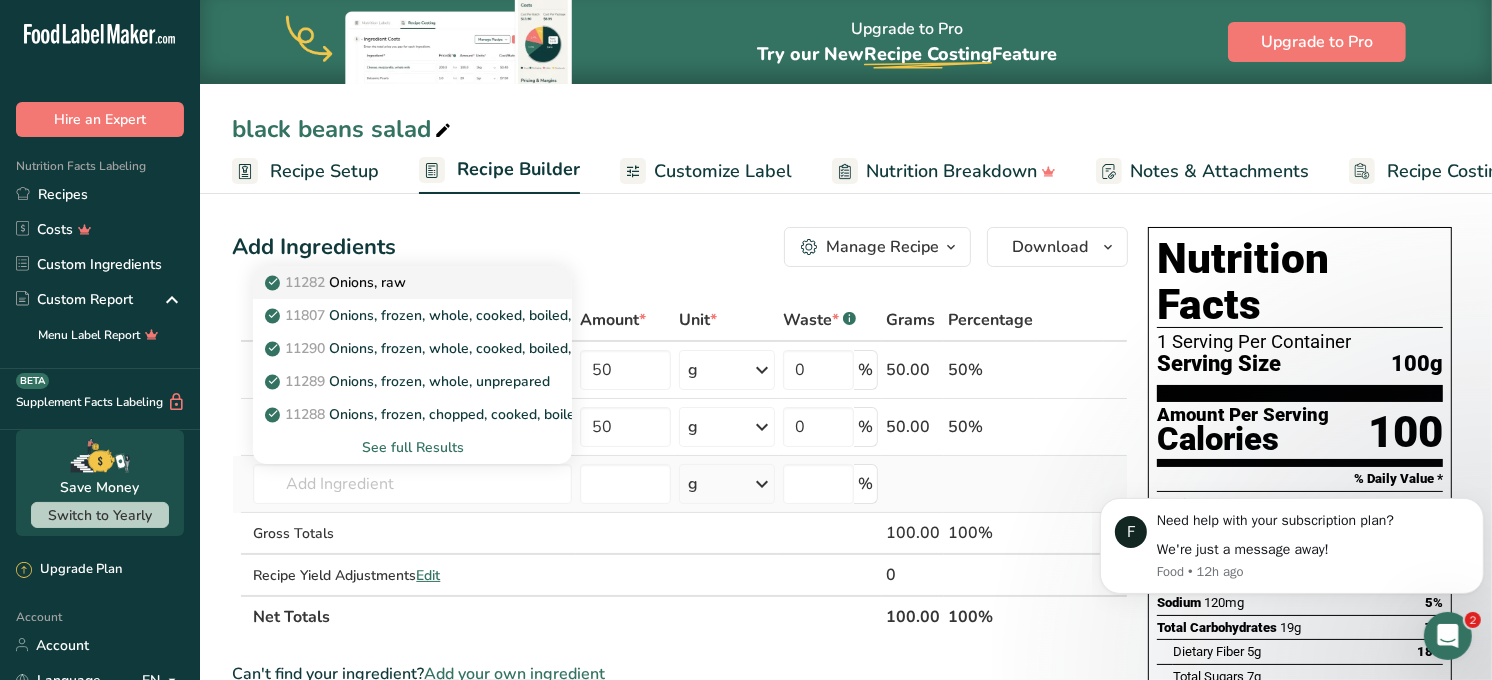 click on "11282
Onions, raw" at bounding box center [337, 282] 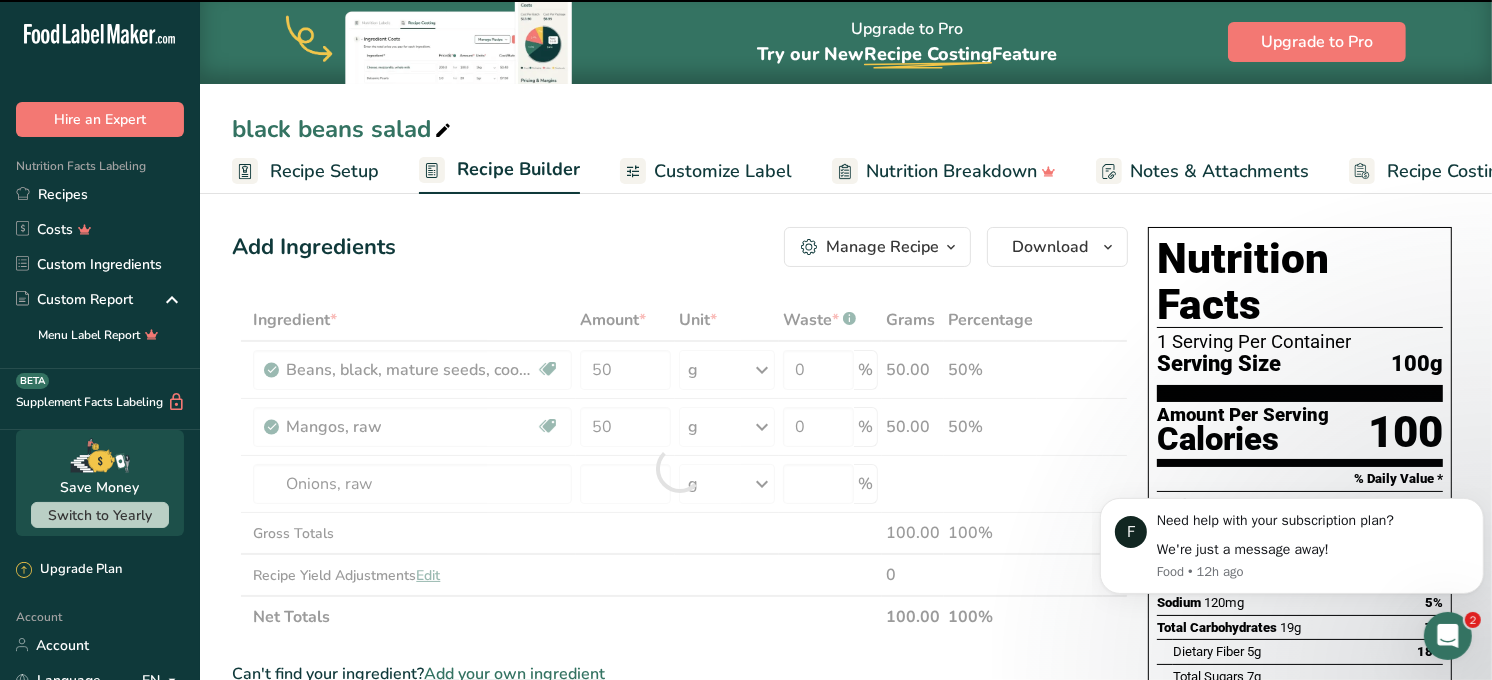 type on "0" 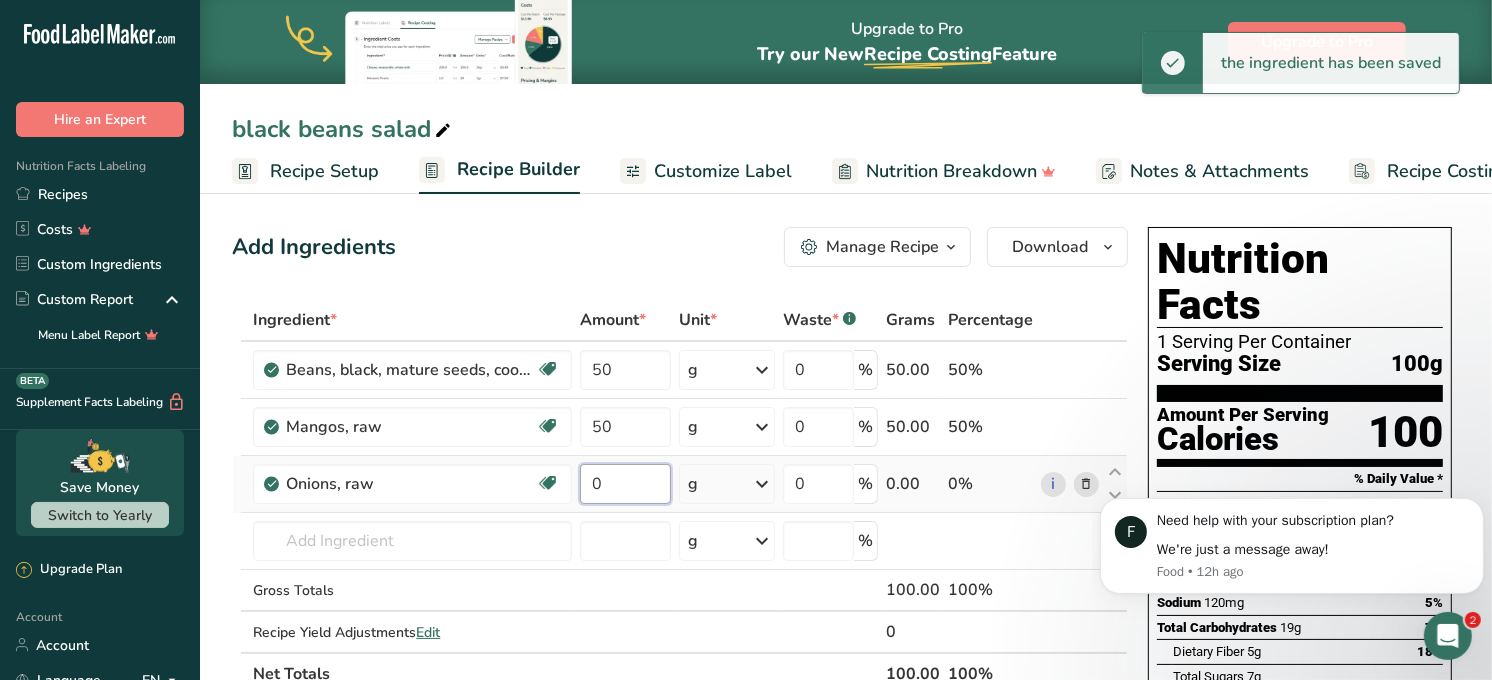 click on "0" at bounding box center (625, 484) 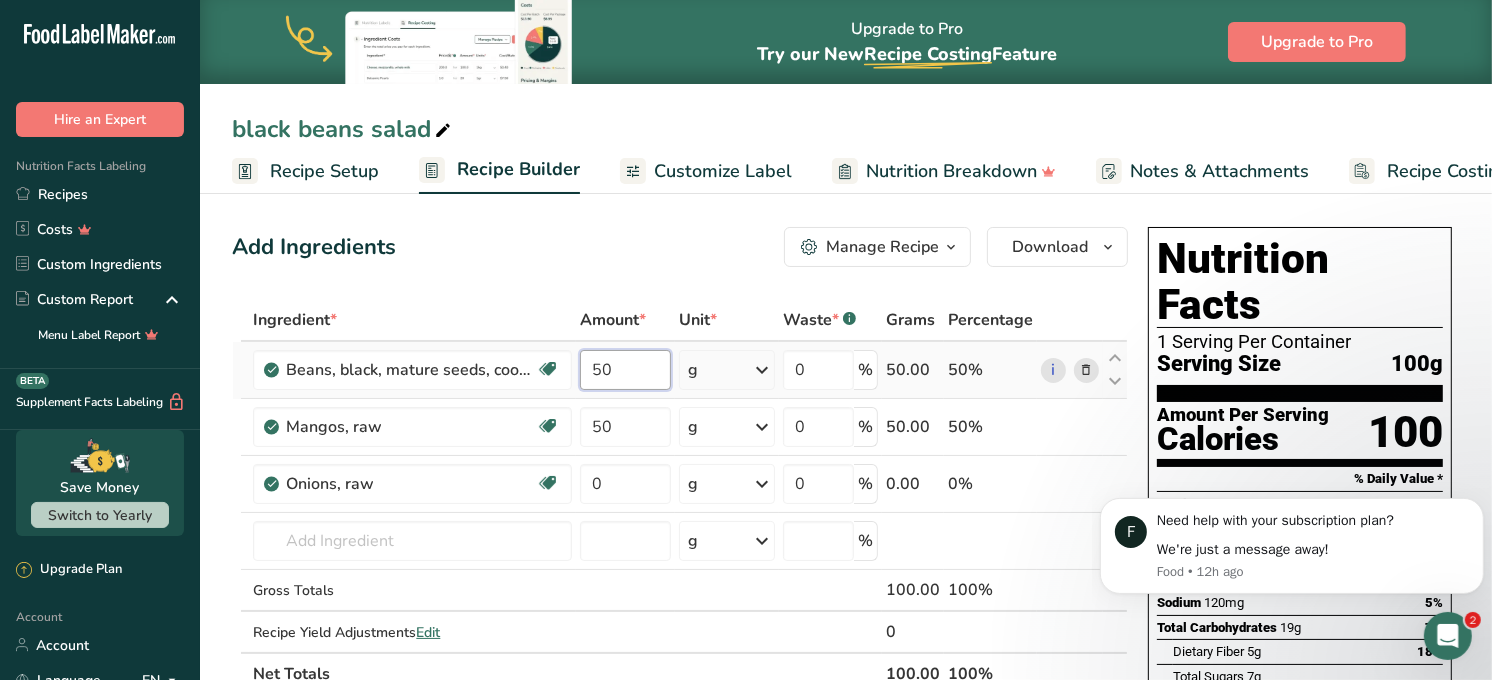 click on "Ingredient *
Amount *
Unit *
Waste *   .a-a{fill:#347362;}.b-a{fill:#fff;}          Grams
Percentage
Beans, black, mature seeds, cooked, boiled, with salt
Plant-based Protein
Dairy free
Gluten free
Vegan
Vegetarian
Soy free
50
g
Portions
1 cup
Weight Units
g
kg
mg
See more
Volume Units
l
Volume units require a density conversion. If you know your ingredient's density enter it below. Otherwise, click on "RIA" our AI Regulatory bot - she will be able to help you
lb/ft3
g/cm3
Confirm
mL" at bounding box center (680, 497) 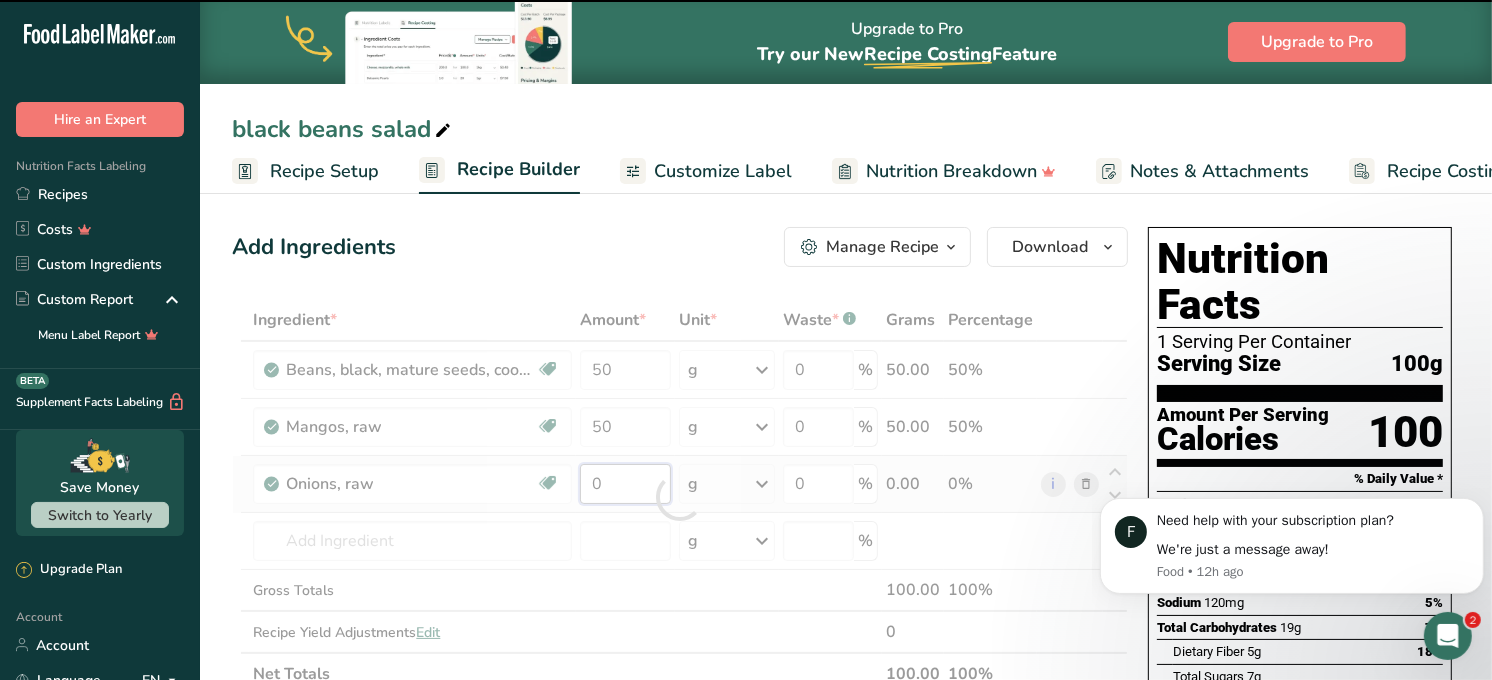 click on "Ingredient *
Amount *
Unit *
Waste *   .a-a{fill:#347362;}.b-a{fill:#fff;}          Grams
Percentage
Beans, black, mature seeds, cooked, boiled, with salt
Plant-based Protein
Dairy free
Gluten free
Vegan
Vegetarian
Soy free
50
g
Portions
1 cup
Weight Units
g
kg
mg
See more
Volume Units
l
Volume units require a density conversion. If you know your ingredient's density enter it below. Otherwise, click on "RIA" our AI Regulatory bot - she will be able to help you
lb/ft3
g/cm3
Confirm
mL" at bounding box center [680, 497] 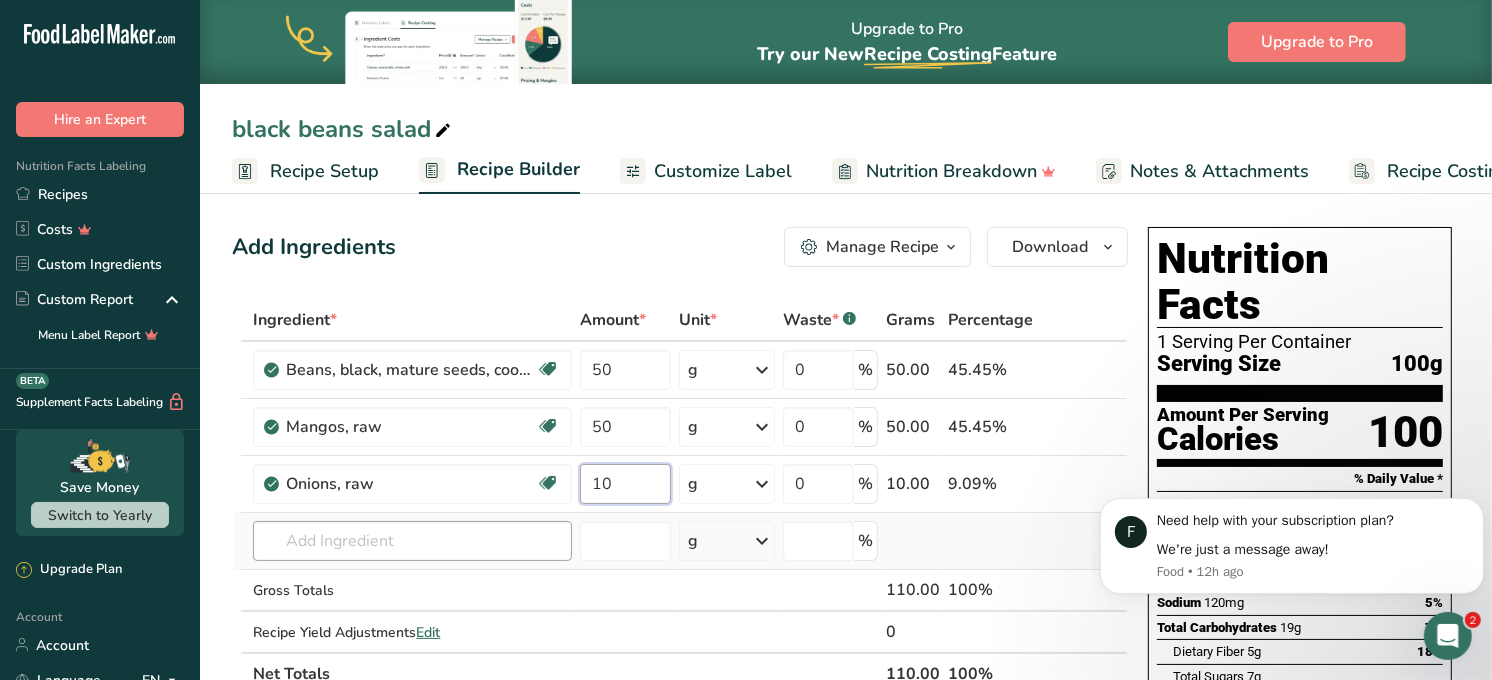 type on "10" 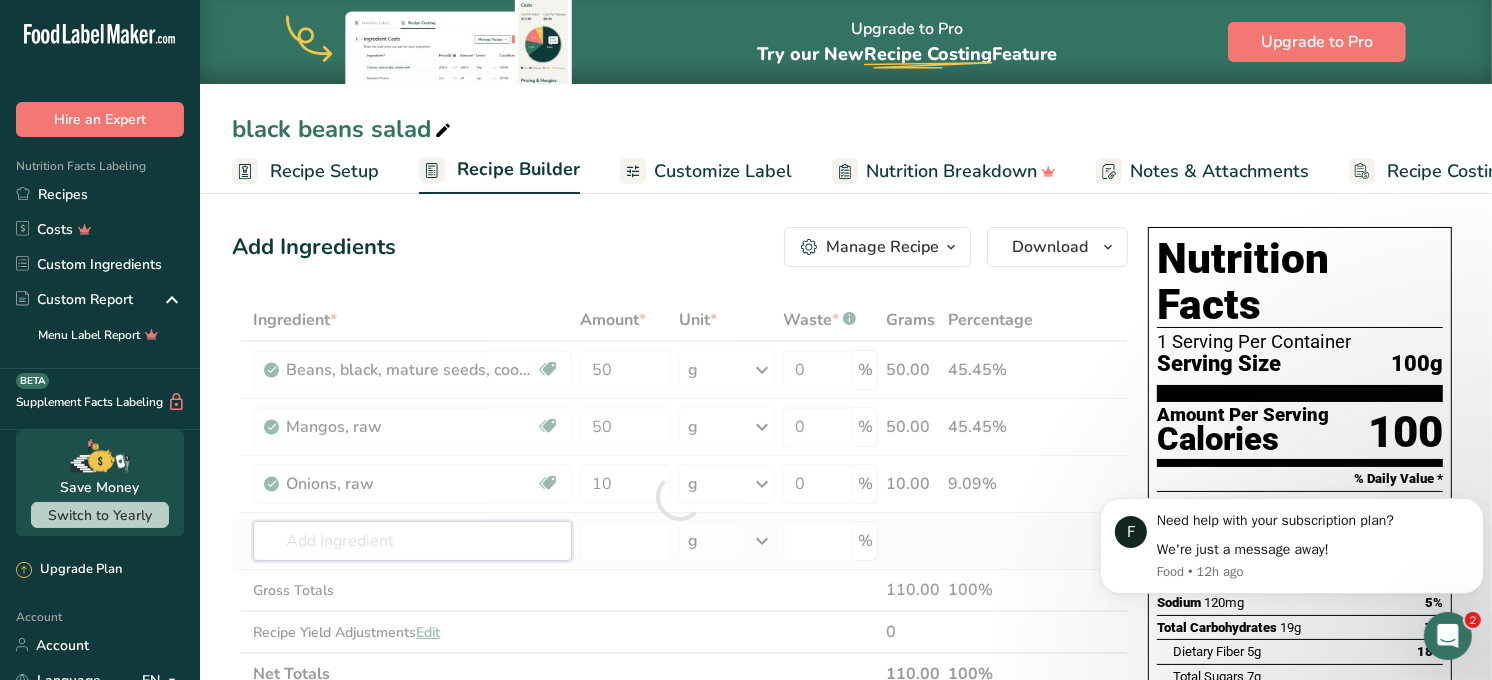 click on "Ingredient *
Amount *
Unit *
Waste *   .a-a{fill:#347362;}.b-a{fill:#fff;}          Grams
Percentage
Beans, black, mature seeds, cooked, boiled, with salt
Plant-based Protein
Dairy free
Gluten free
Vegan
Vegetarian
Soy free
50
g
Portions
1 cup
Weight Units
g
kg
mg
See more
Volume Units
l
Volume units require a density conversion. If you know your ingredient's density enter it below. Otherwise, click on "RIA" our AI Regulatory bot - she will be able to help you
lb/ft3
g/cm3
Confirm
mL" at bounding box center [680, 497] 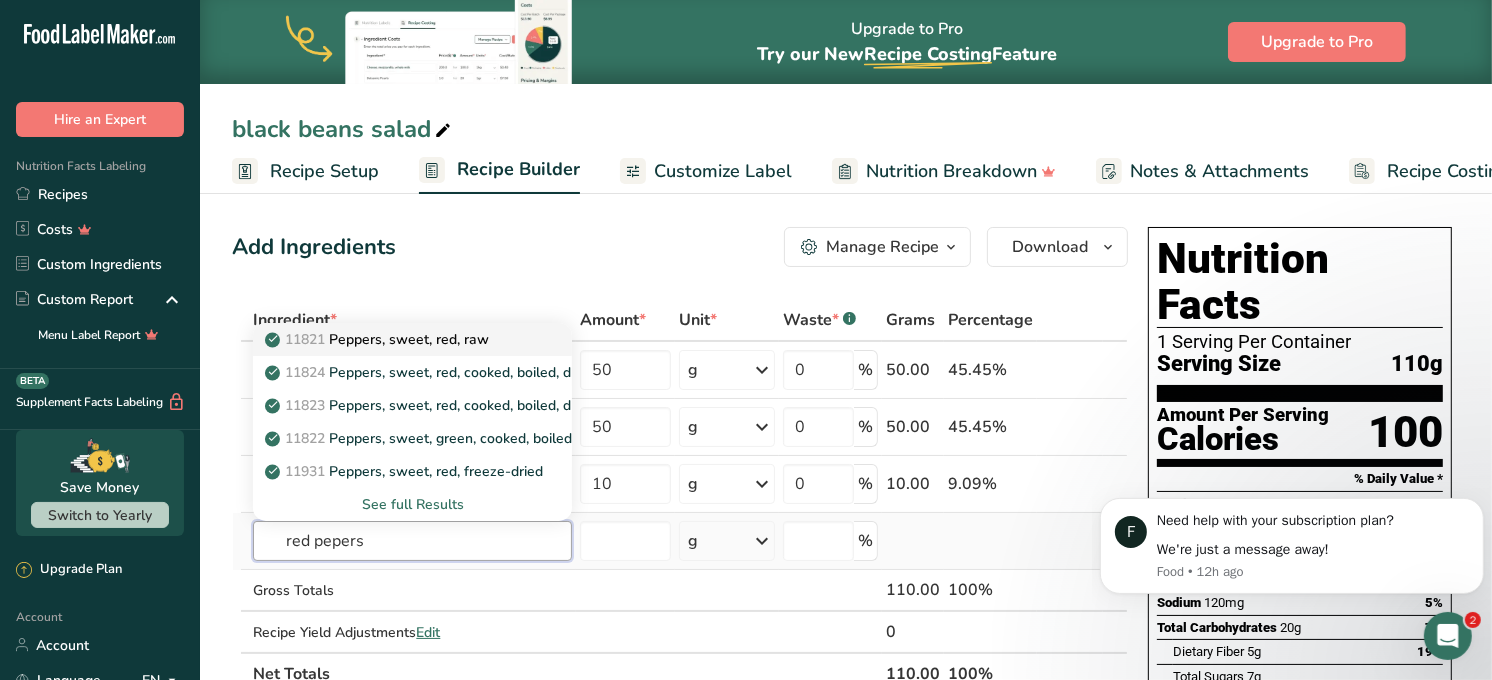 type on "red pepers" 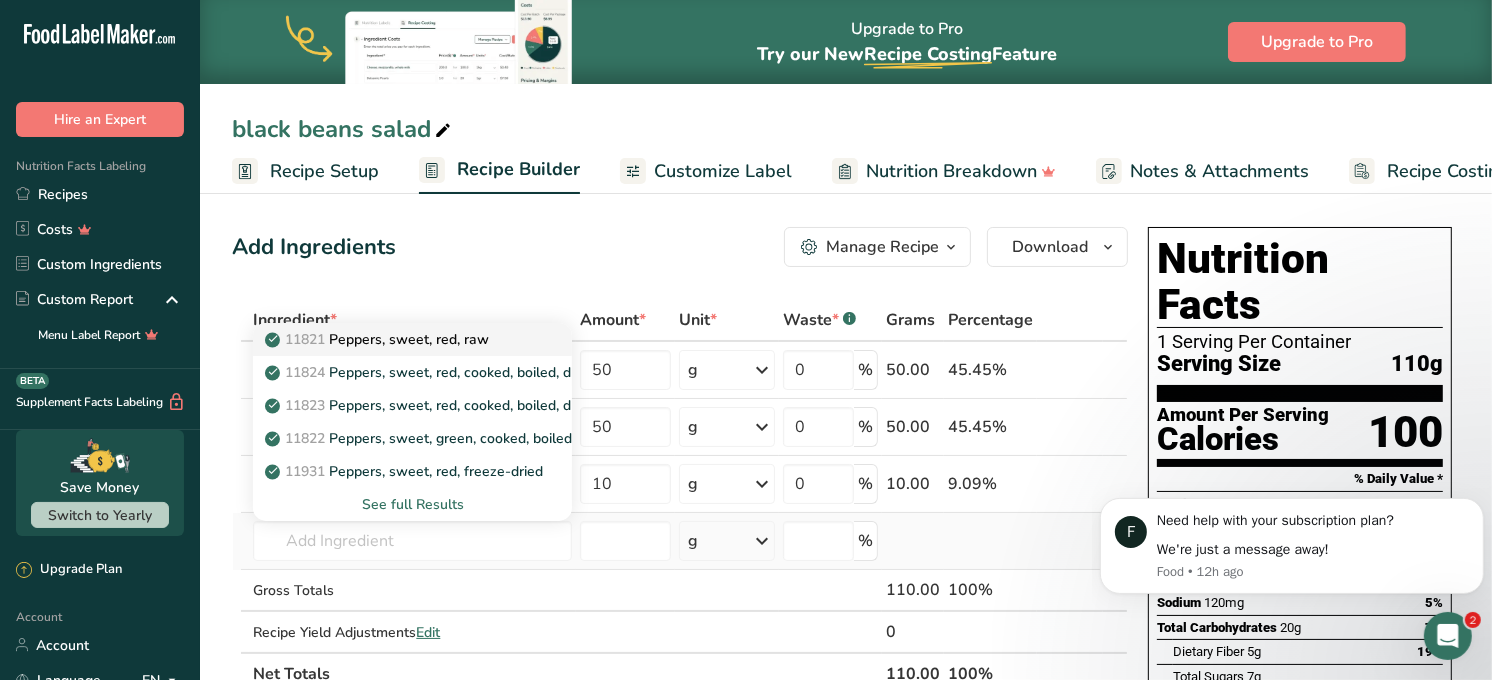 click on "11821
Peppers, sweet, red, raw" at bounding box center (379, 339) 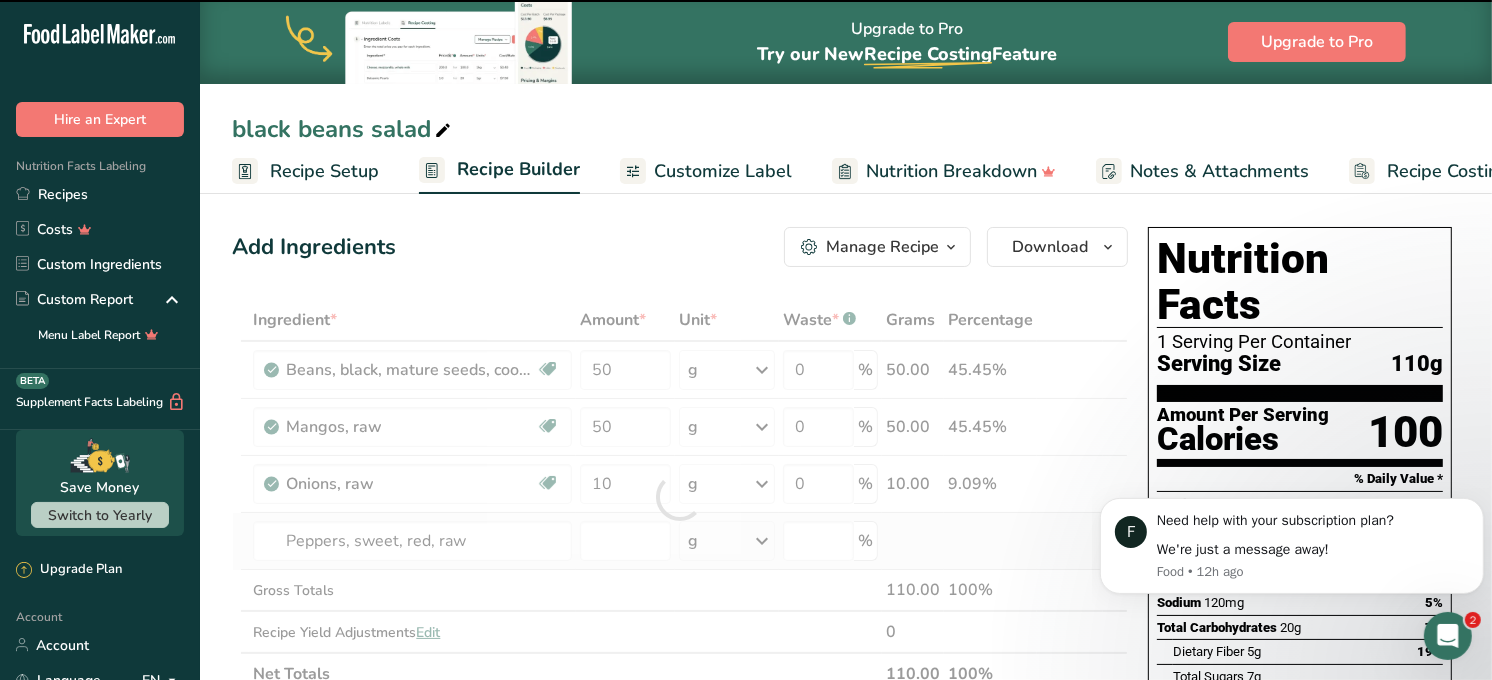 type on "0" 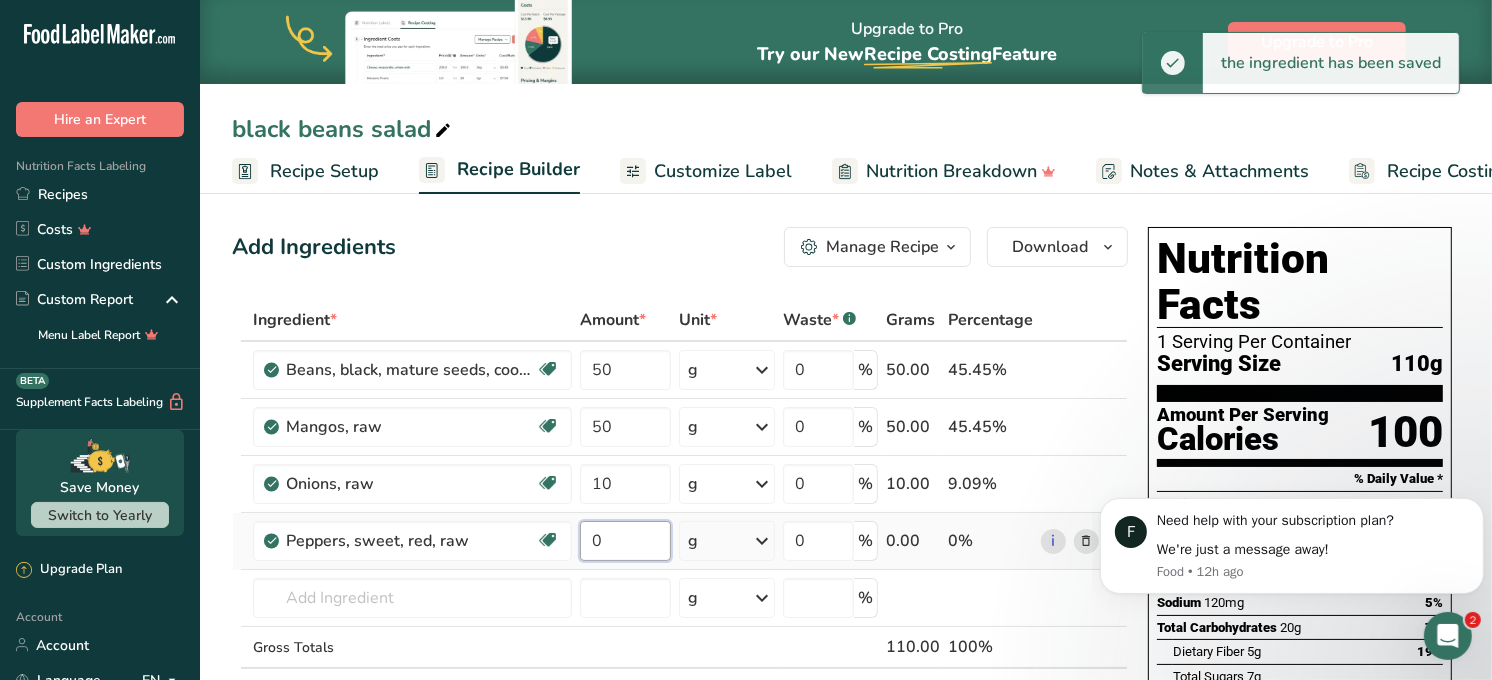 click on "0" at bounding box center [625, 541] 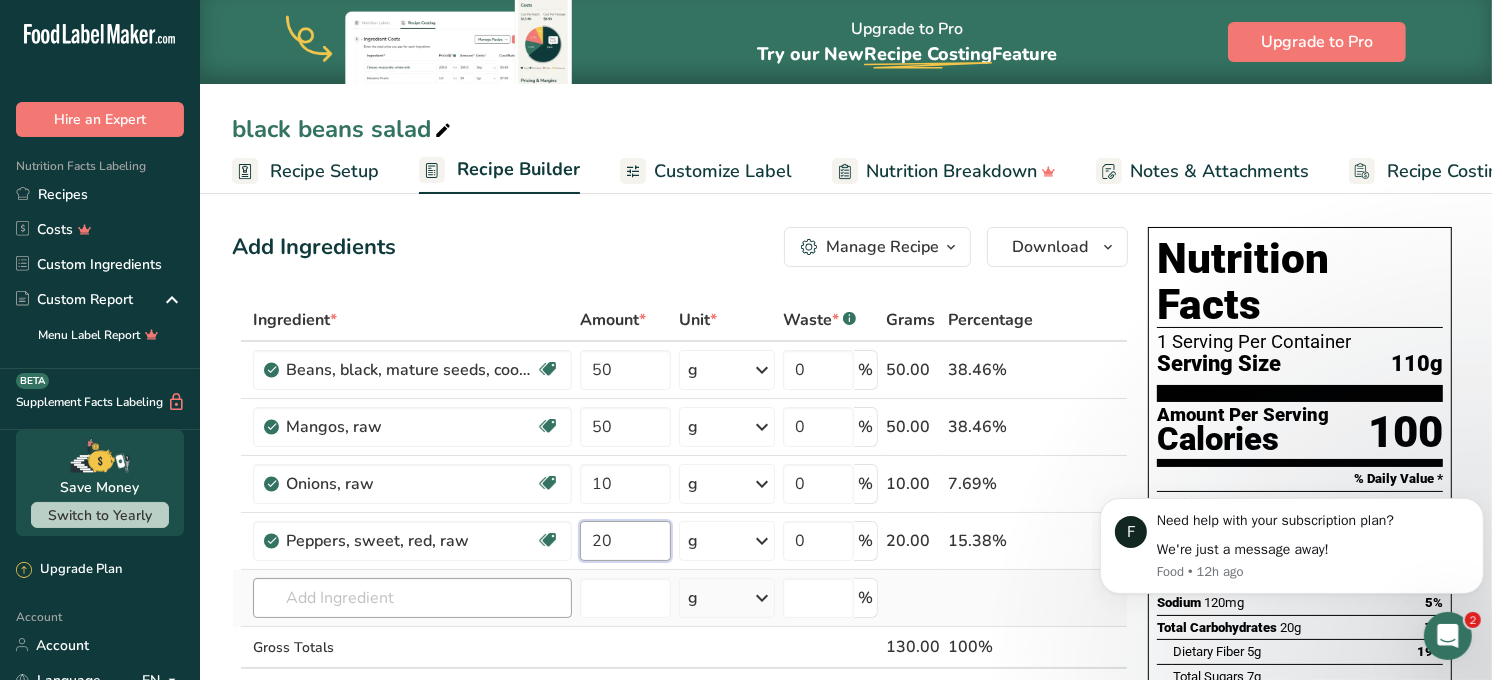type on "20" 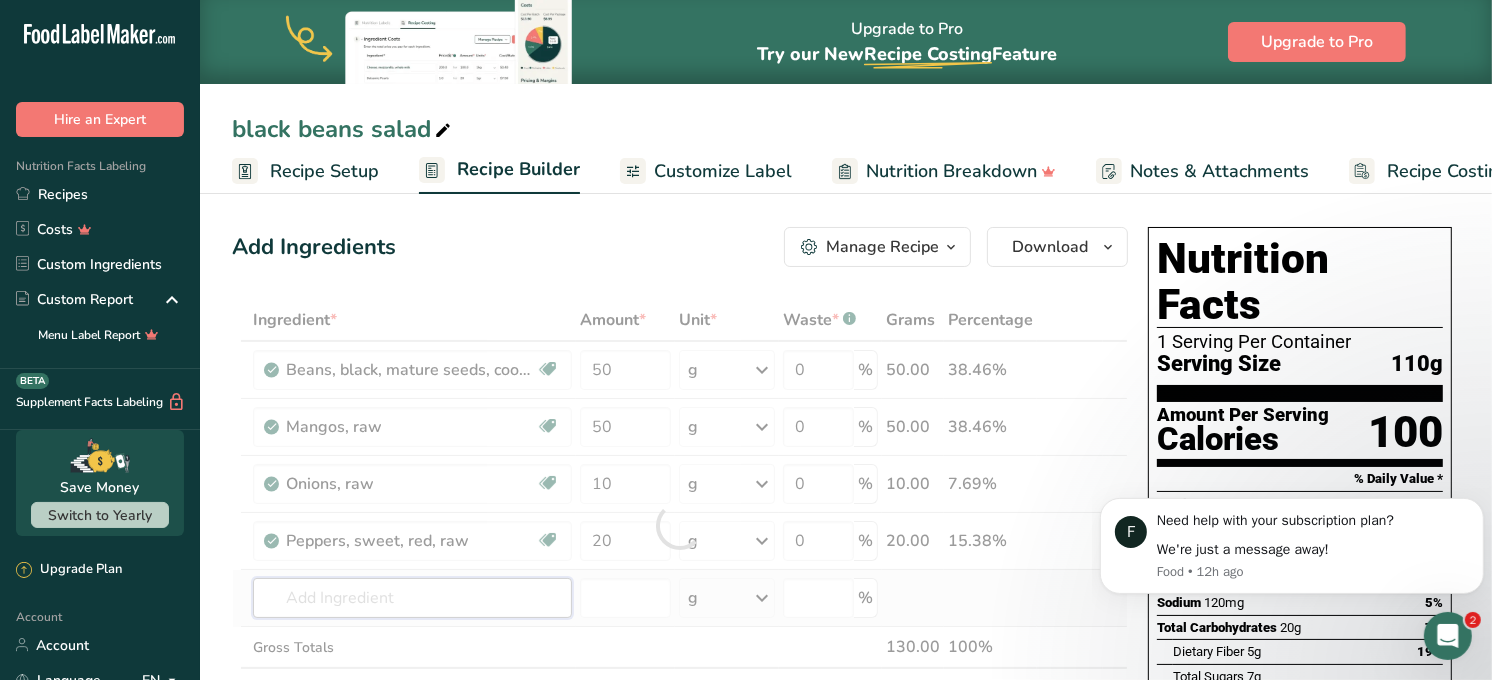 click on "Ingredient *
Amount *
Unit *
Waste *   .a-a{fill:#347362;}.b-a{fill:#fff;}          Grams
Percentage
Beans, black, mature seeds, cooked, boiled, with salt
Plant-based Protein
Dairy free
Gluten free
Vegan
Vegetarian
Soy free
50
g
Portions
1 cup
Weight Units
g
kg
mg
See more
Volume Units
l
Volume units require a density conversion. If you know your ingredient's density enter it below. Otherwise, click on "RIA" our AI Regulatory bot - she will be able to help you
lb/ft3
g/cm3
Confirm
mL" at bounding box center [680, 525] 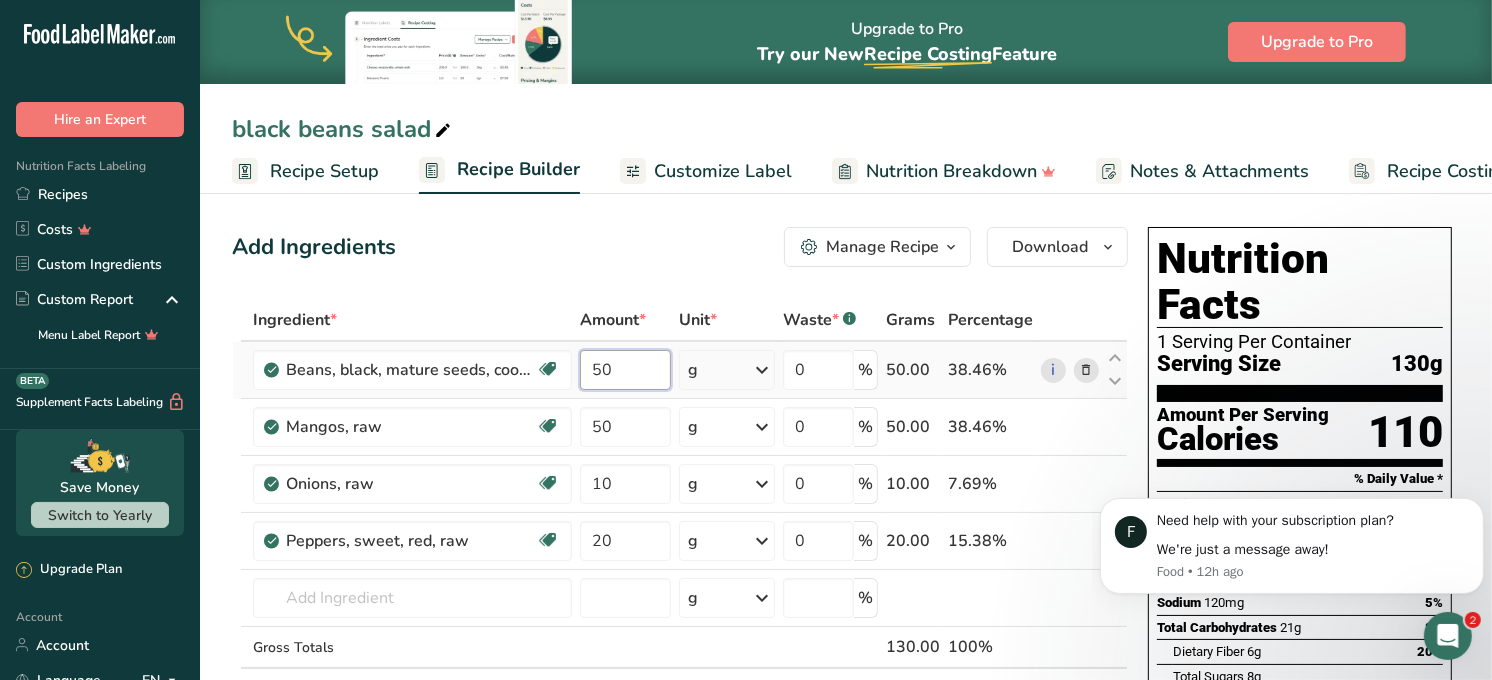 click on "50" at bounding box center (625, 370) 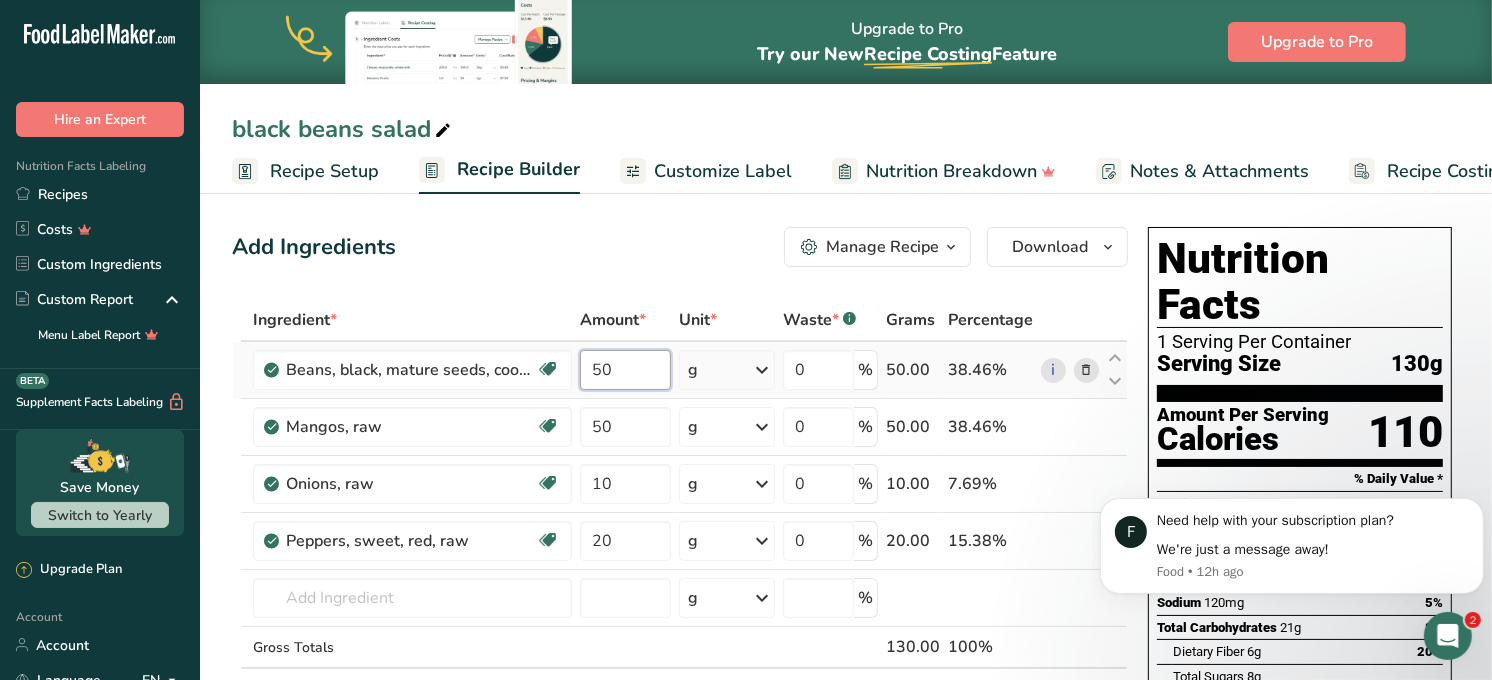 type on "5" 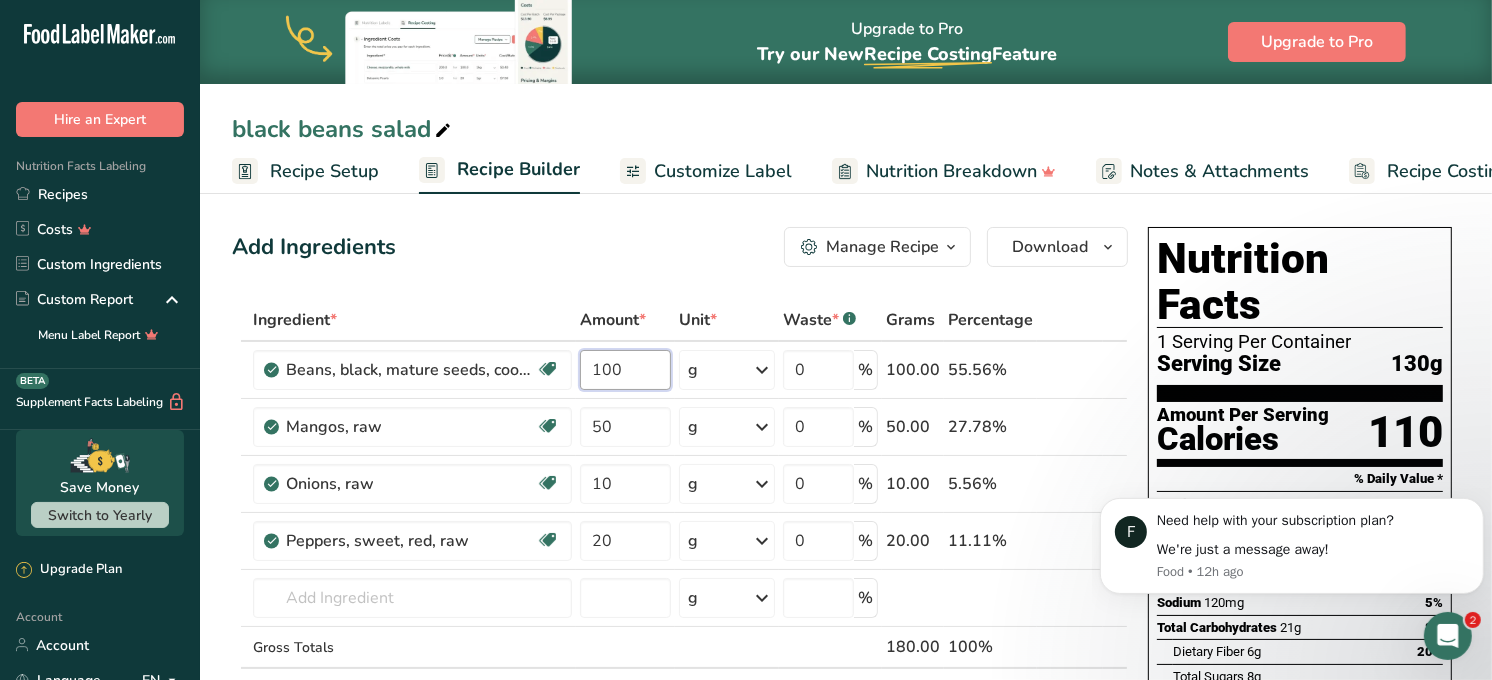 type on "100" 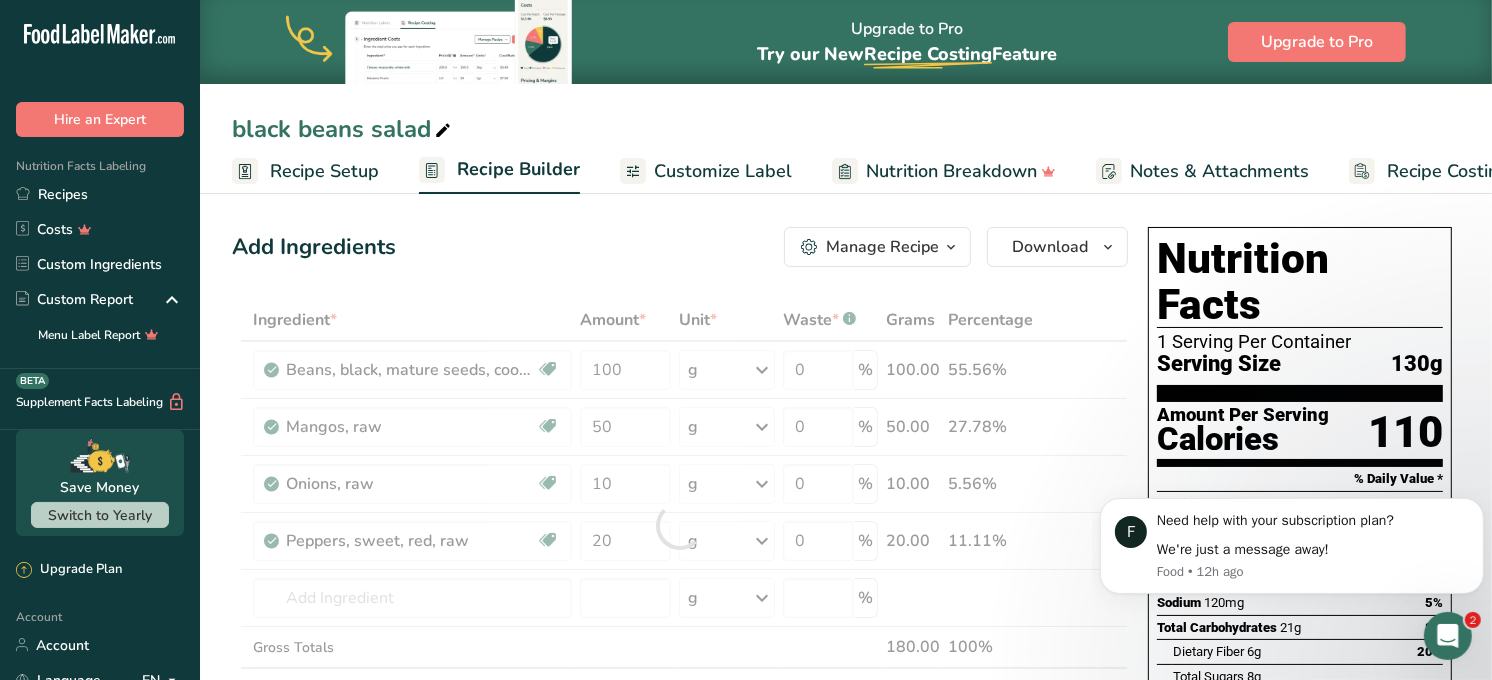 click on "Add Ingredients
Manage Recipe         Delete Recipe           Duplicate Recipe             Scale Recipe             Save as Sub-Recipe   .a-a{fill:#347362;}.b-a{fill:#fff;}                               Nutrition Breakdown                   Recipe Card
NEW
Amino Acids Pattern Report             Activity History
Download
Choose your preferred label style
Standard FDA label
Standard FDA label
The most common format for nutrition facts labels in compliance with the FDA's typeface, style and requirements
Tabular FDA label
A label format compliant with the FDA regulations presented in a tabular (horizontal) display.
Linear FDA label
A simple linear display for small sized packages.
Simplified FDA label" at bounding box center (680, 247) 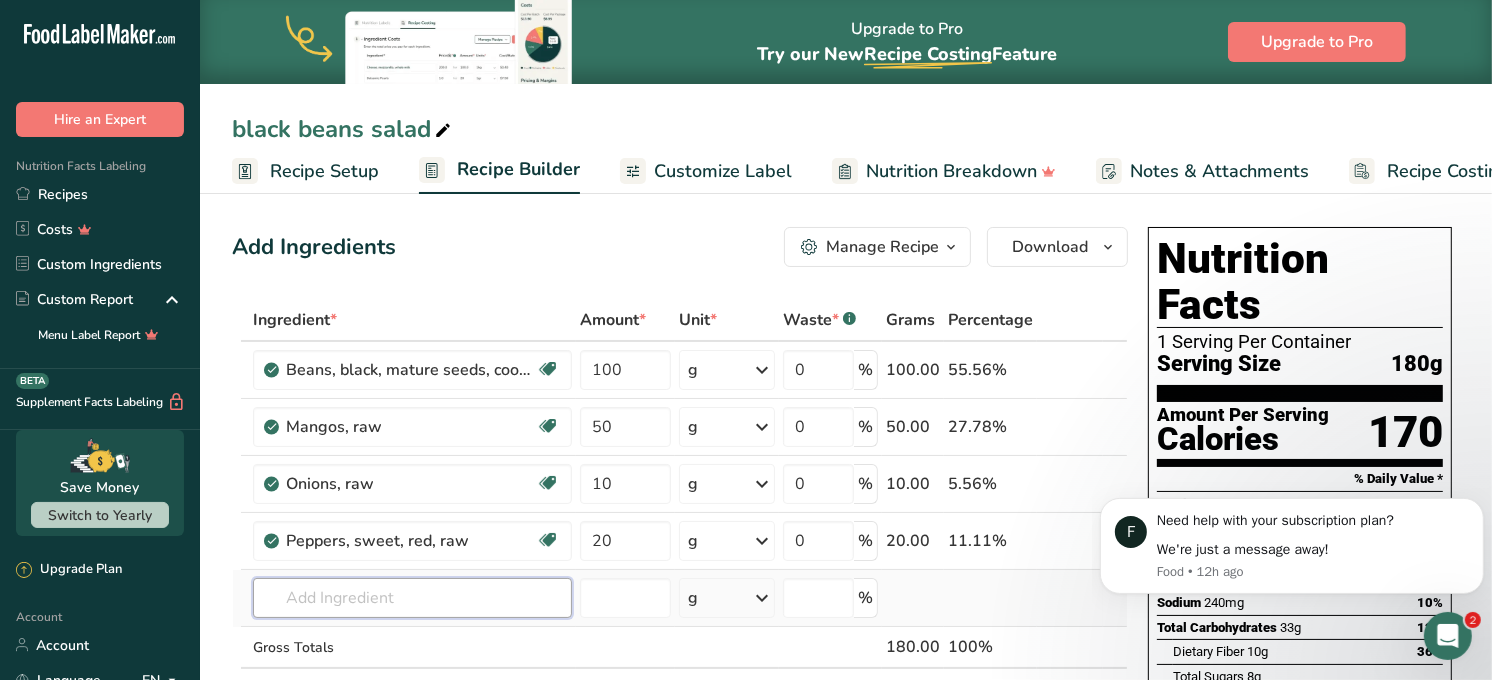click at bounding box center (412, 598) 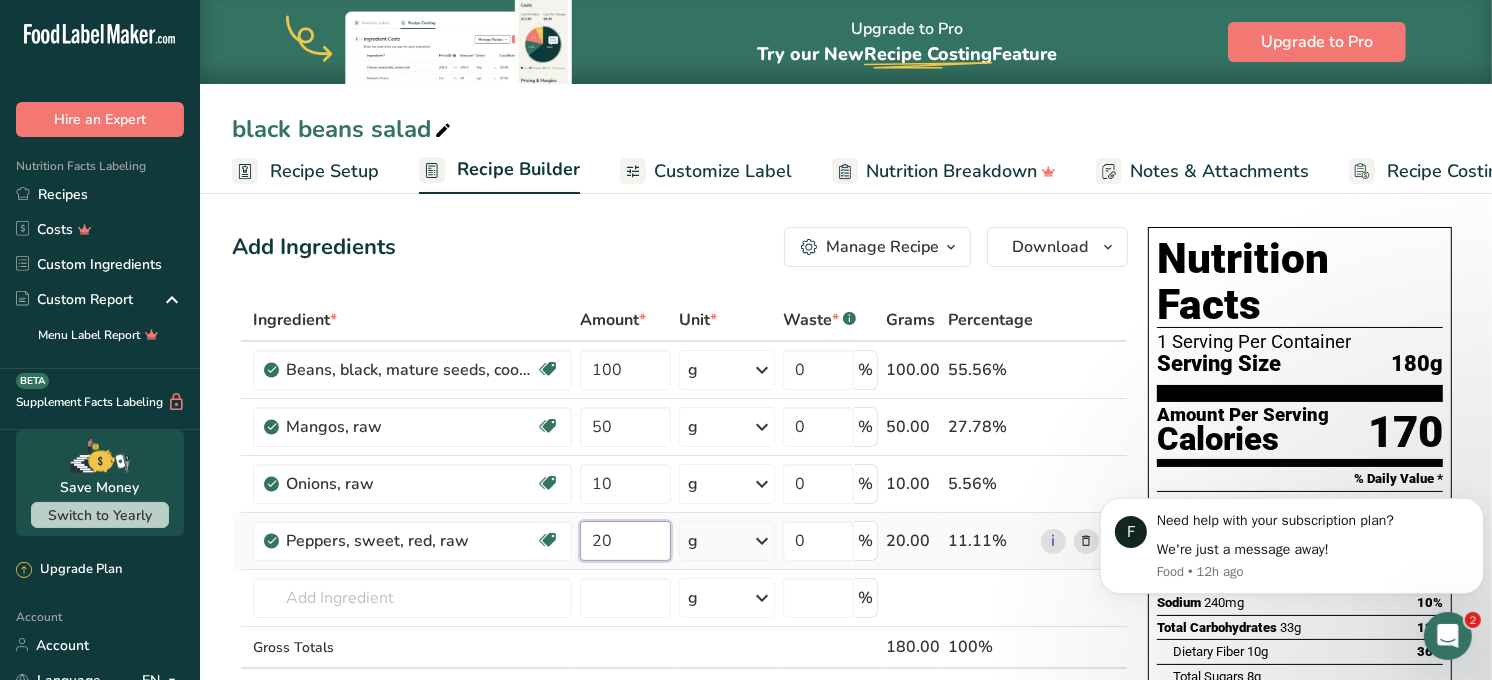 click on "20" at bounding box center [625, 541] 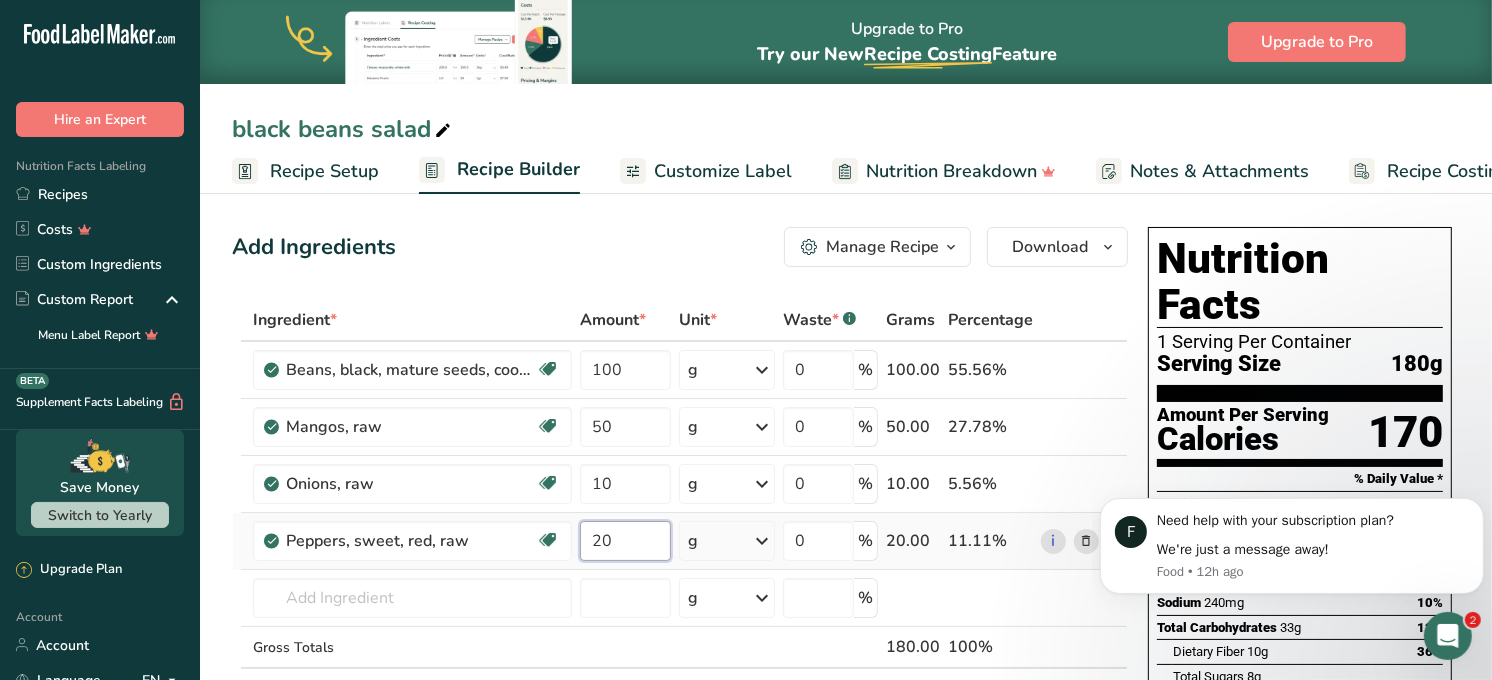 type on "2" 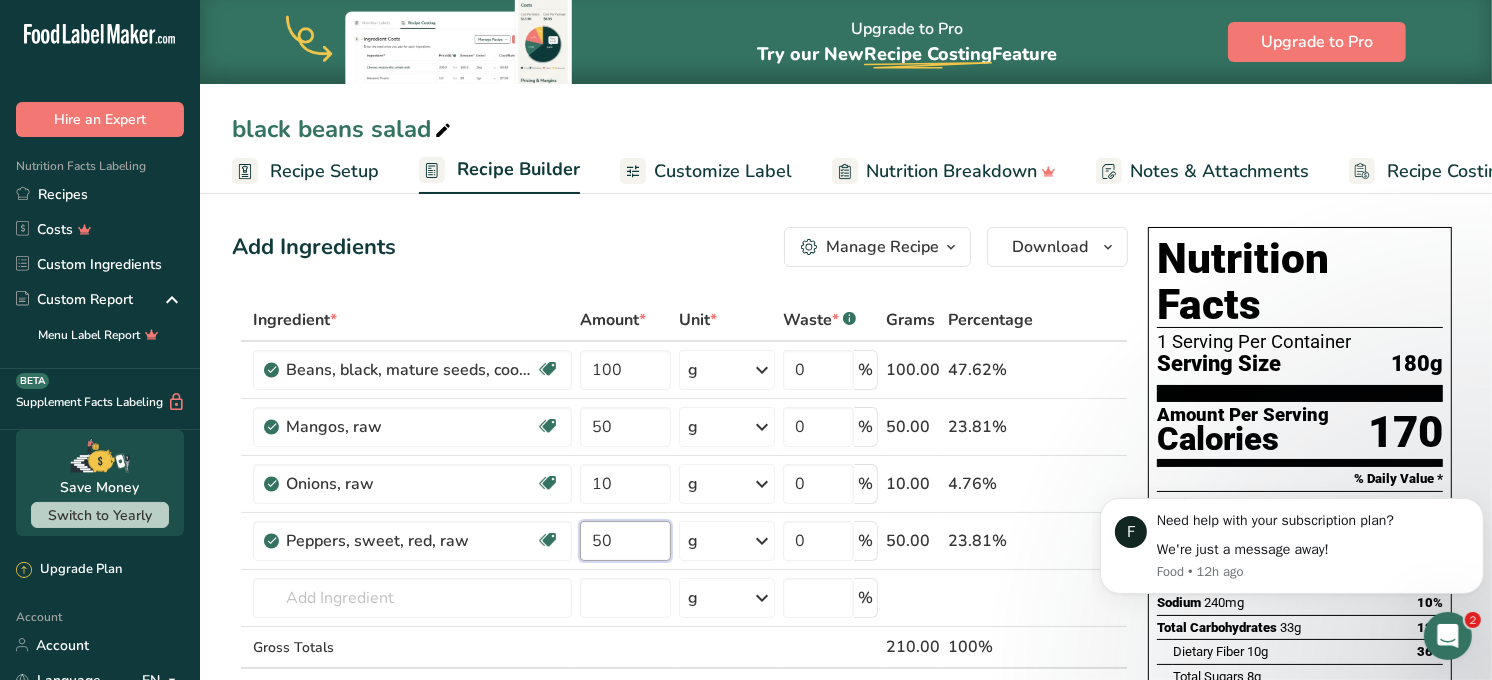 type on "50" 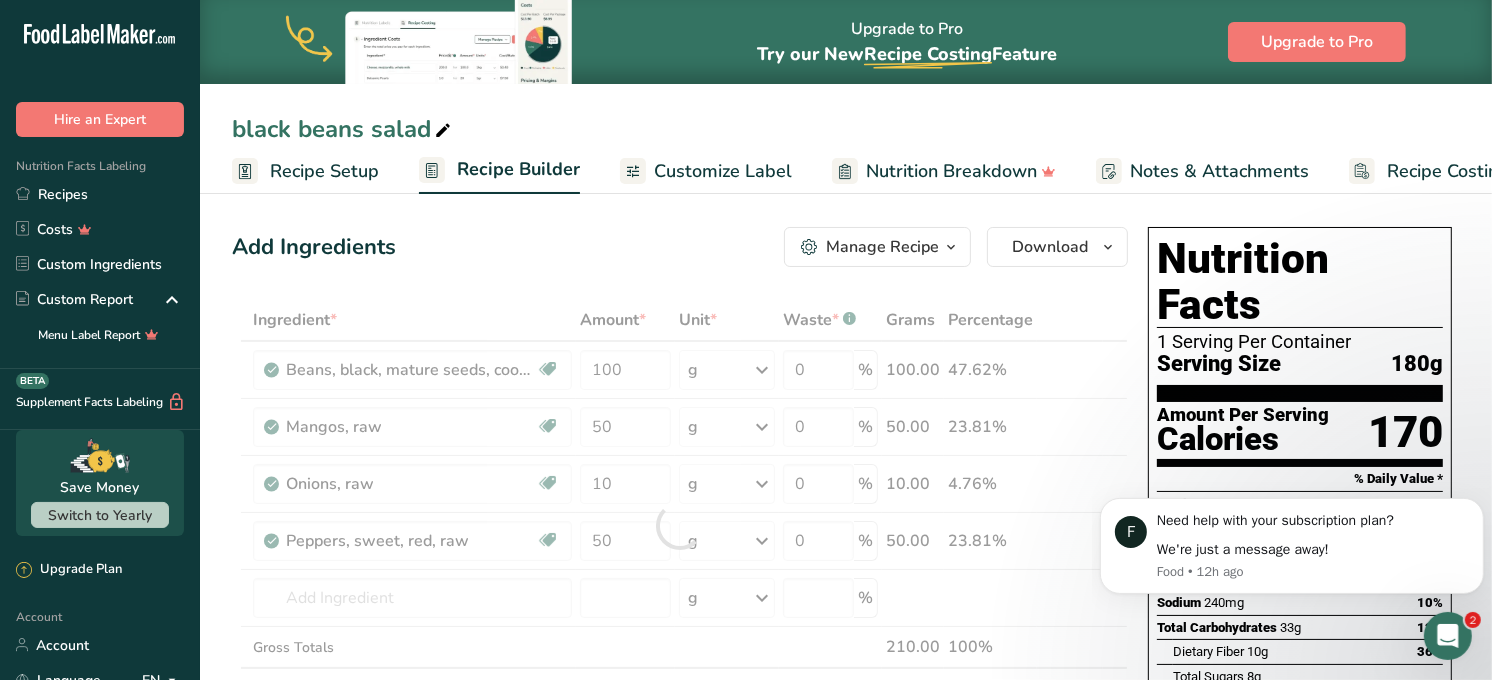 click on "Add Ingredients
Manage Recipe         Delete Recipe           Duplicate Recipe             Scale Recipe             Save as Sub-Recipe   .a-a{fill:#347362;}.b-a{fill:#fff;}                               Nutrition Breakdown                   Recipe Card
NEW
Amino Acids Pattern Report             Activity History
Download
Choose your preferred label style
Standard FDA label
Standard FDA label
The most common format for nutrition facts labels in compliance with the FDA's typeface, style and requirements
Tabular FDA label
A label format compliant with the FDA regulations presented in a tabular (horizontal) display.
Linear FDA label
A simple linear display for small sized packages.
Simplified FDA label" at bounding box center (686, 803) 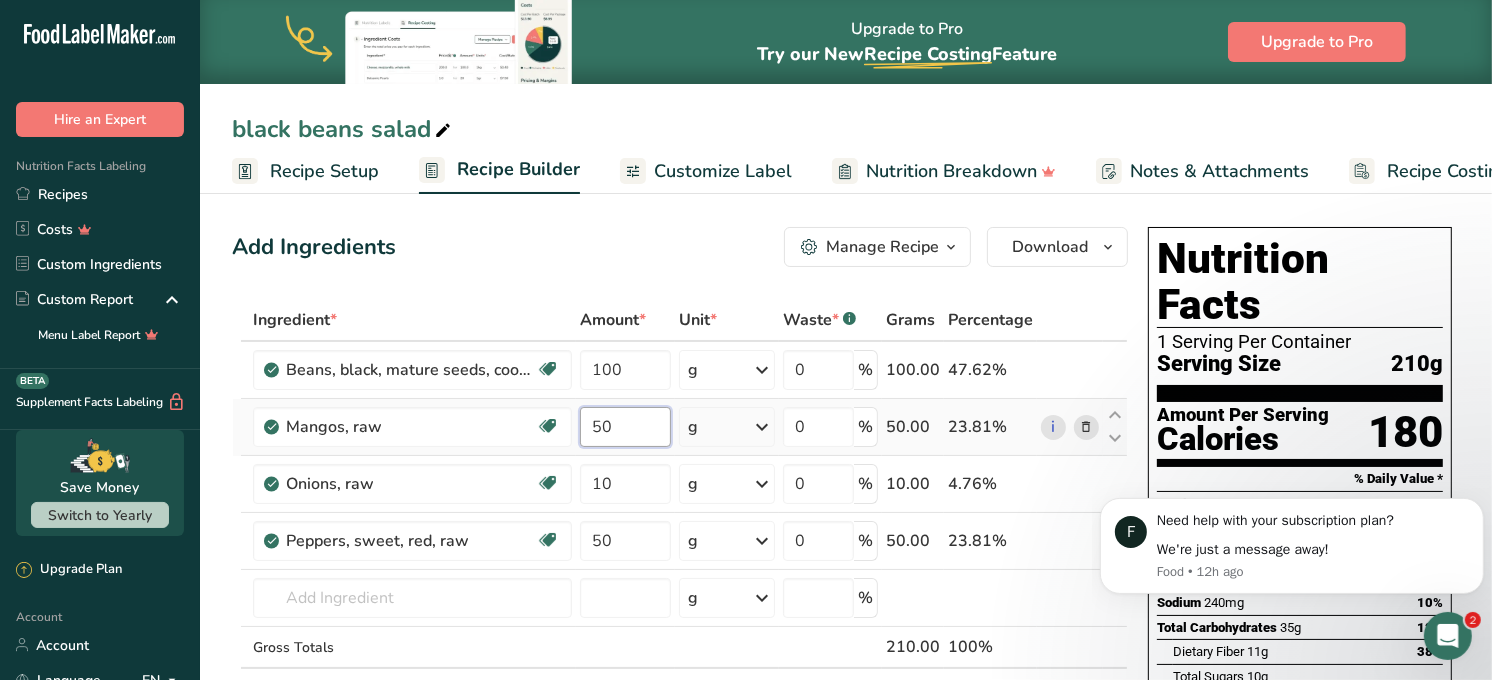 click on "50" at bounding box center (625, 427) 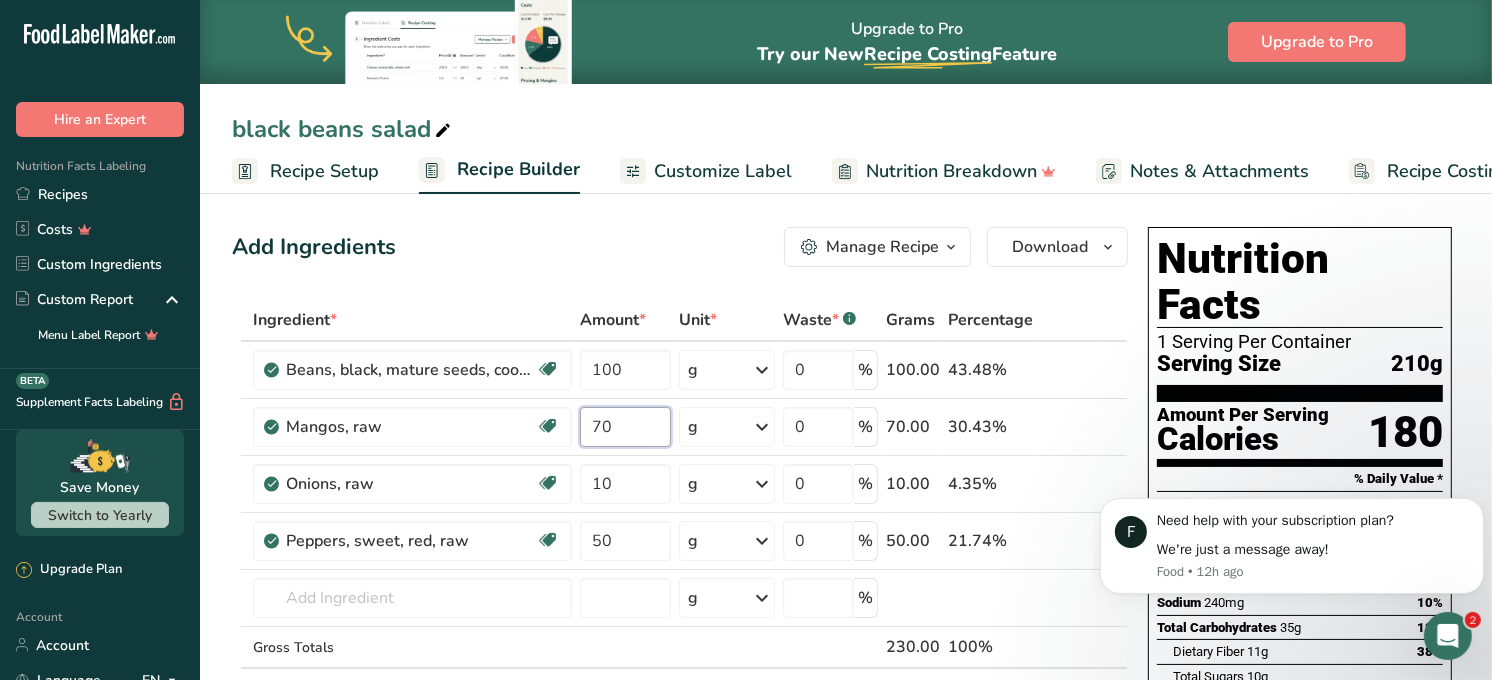 type on "70" 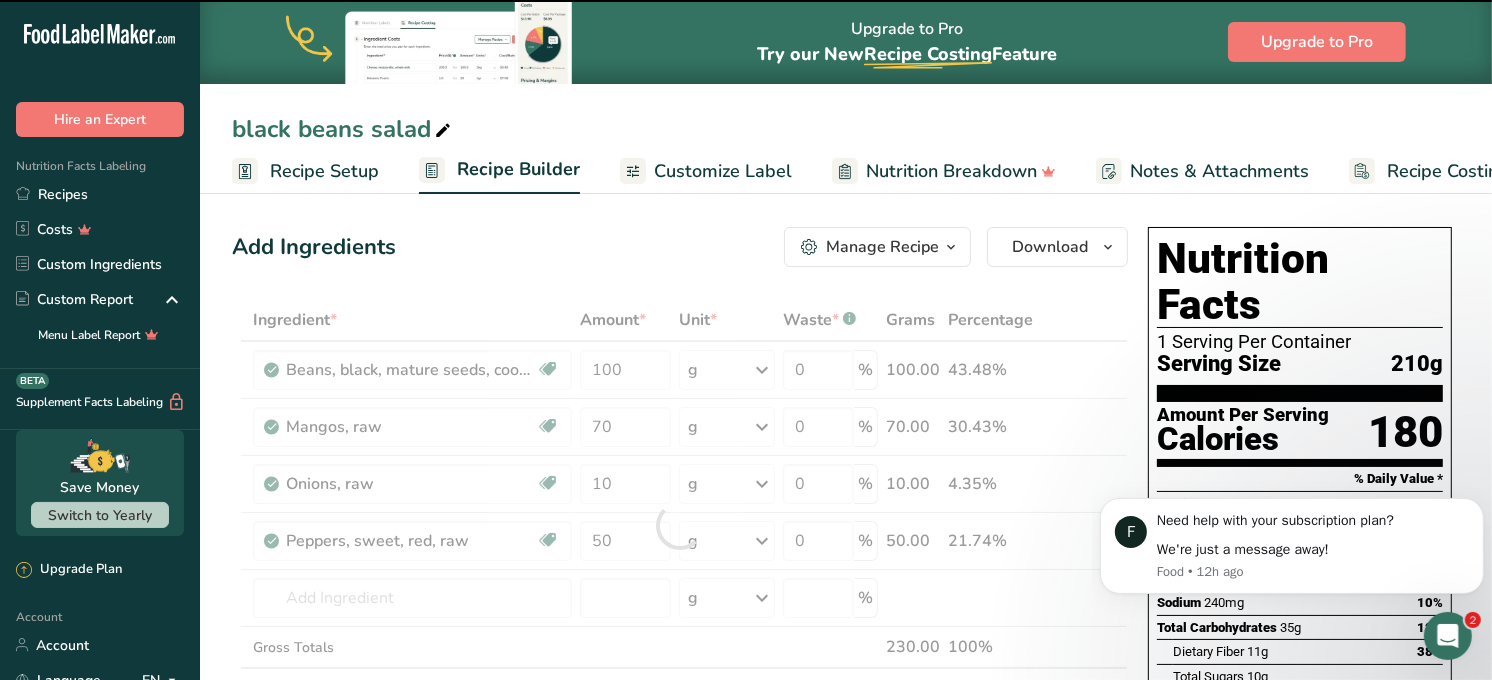 click on "Add Ingredients
Manage Recipe         Delete Recipe           Duplicate Recipe             Scale Recipe             Save as Sub-Recipe   .a-a{fill:#347362;}.b-a{fill:#fff;}                               Nutrition Breakdown                   Recipe Card
NEW
Amino Acids Pattern Report             Activity History
Download
Choose your preferred label style
Standard FDA label
Standard FDA label
The most common format for nutrition facts labels in compliance with the FDA's typeface, style and requirements
Tabular FDA label
A label format compliant with the FDA regulations presented in a tabular (horizontal) display.
Linear FDA label
A simple linear display for small sized packages.
Simplified FDA label" at bounding box center [686, 803] 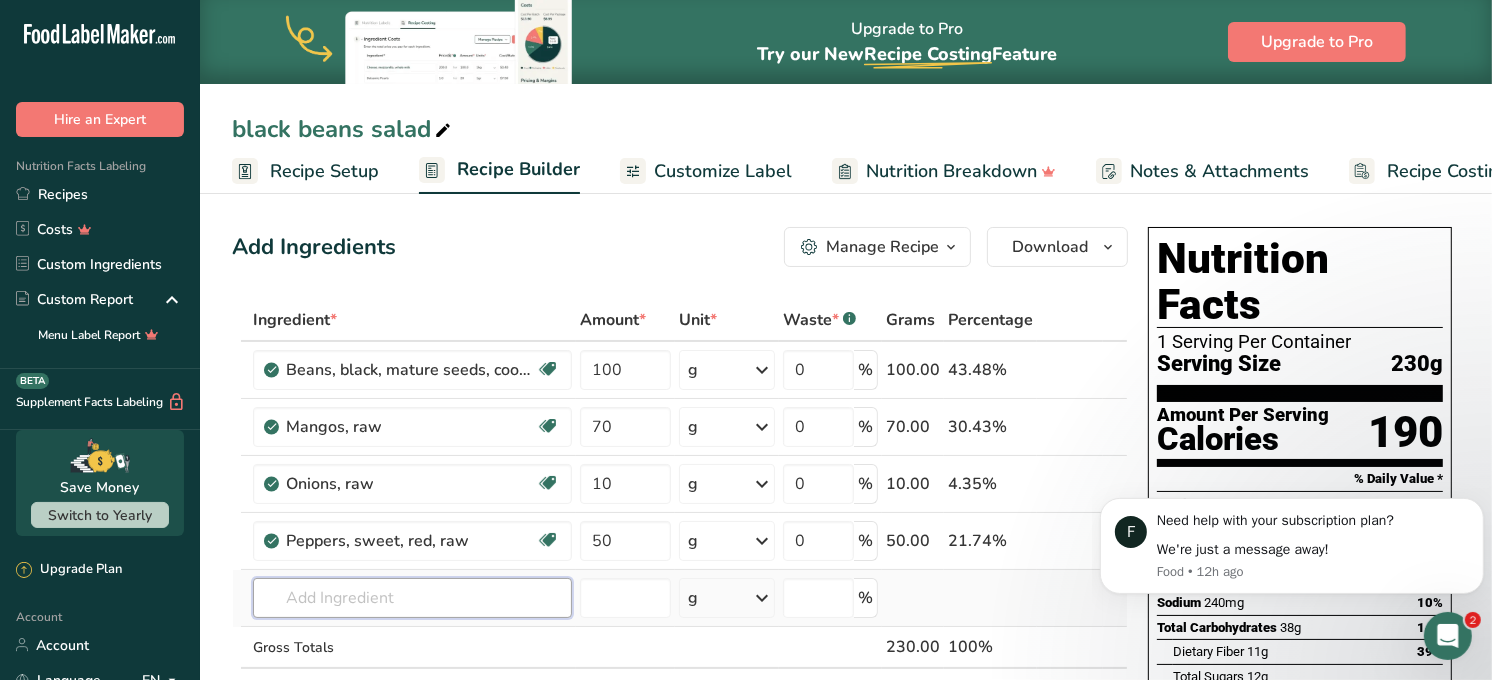 click at bounding box center (412, 598) 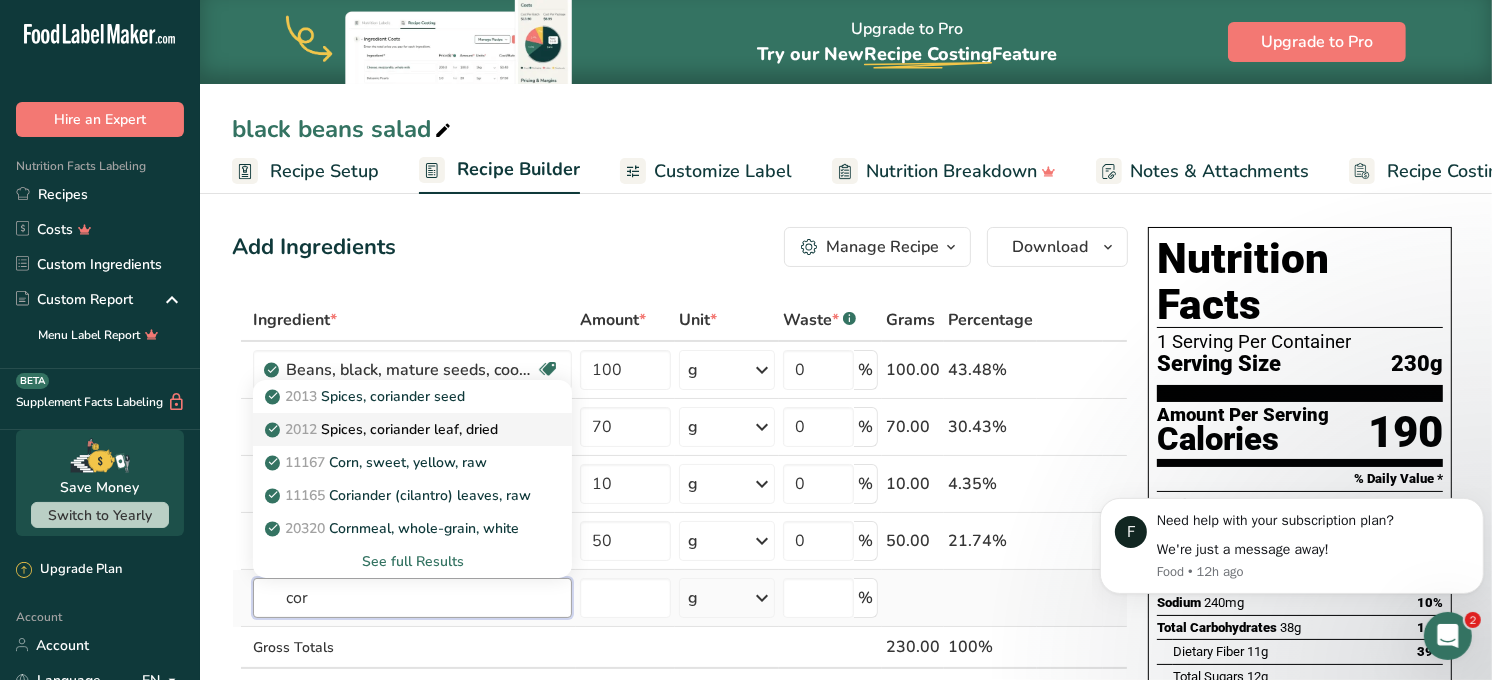 type on "cor" 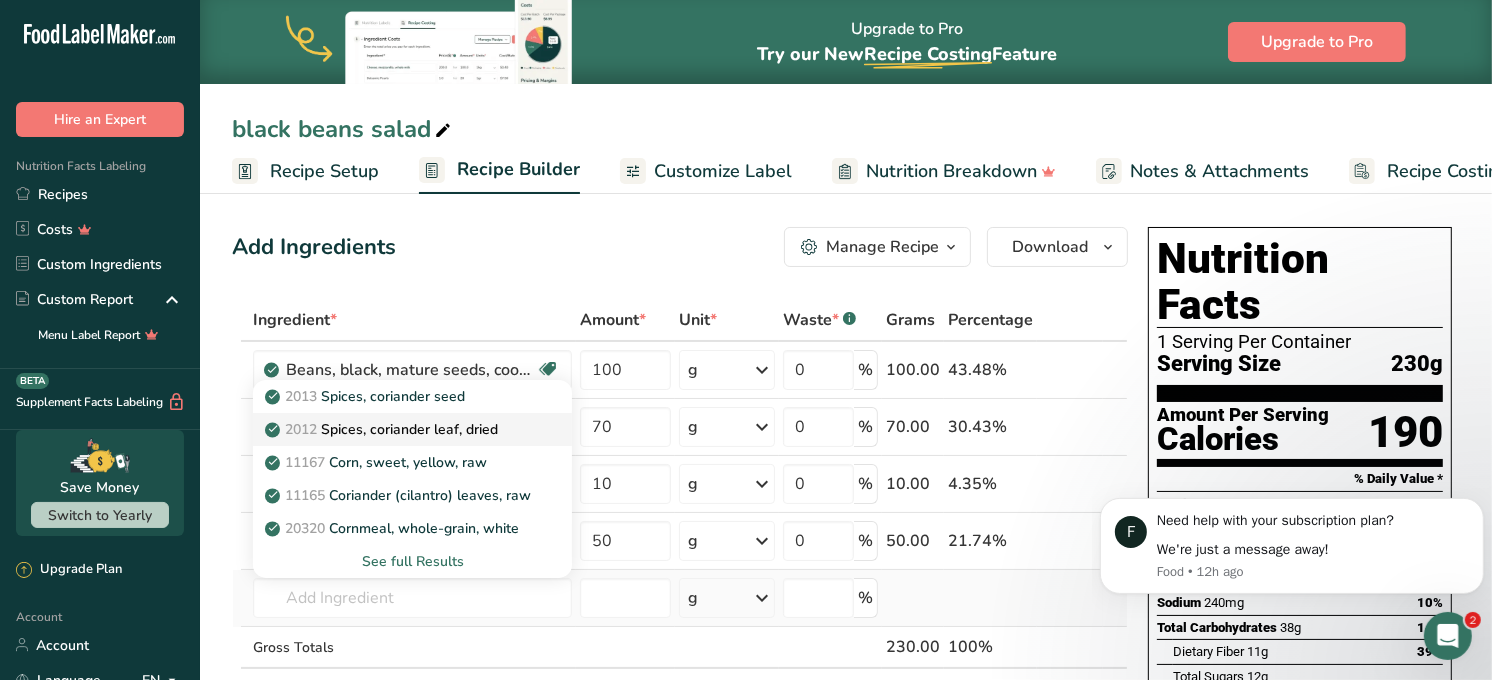 click on "2012
Spices, coriander leaf, dried" at bounding box center (383, 429) 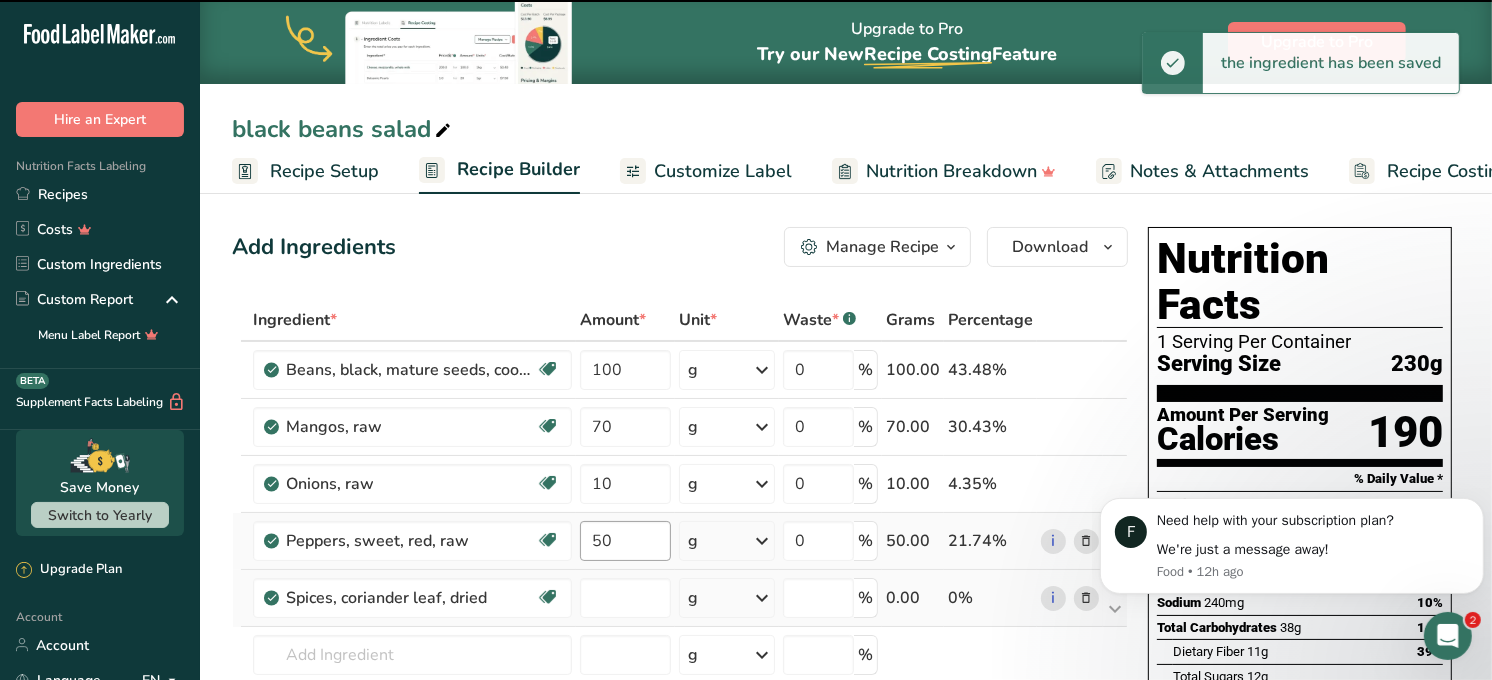 type on "0" 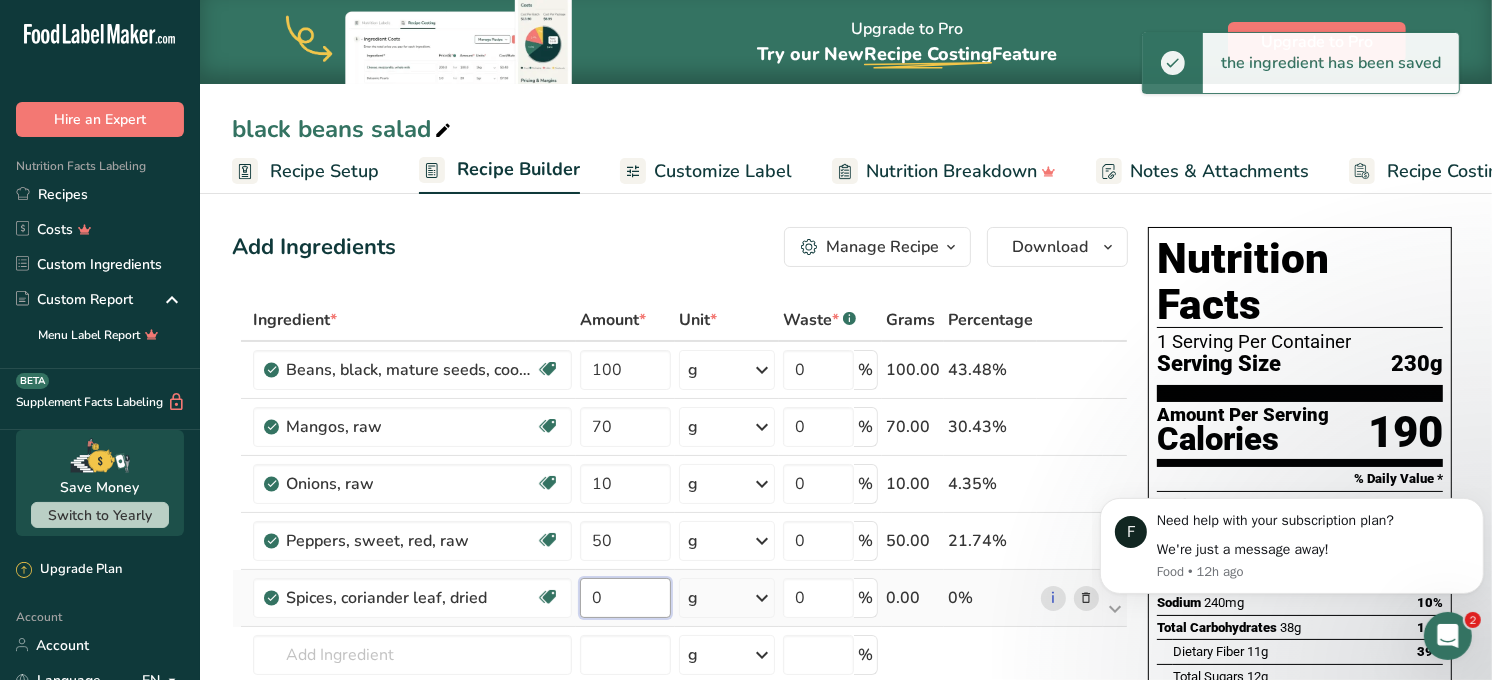 click on "0" at bounding box center [625, 598] 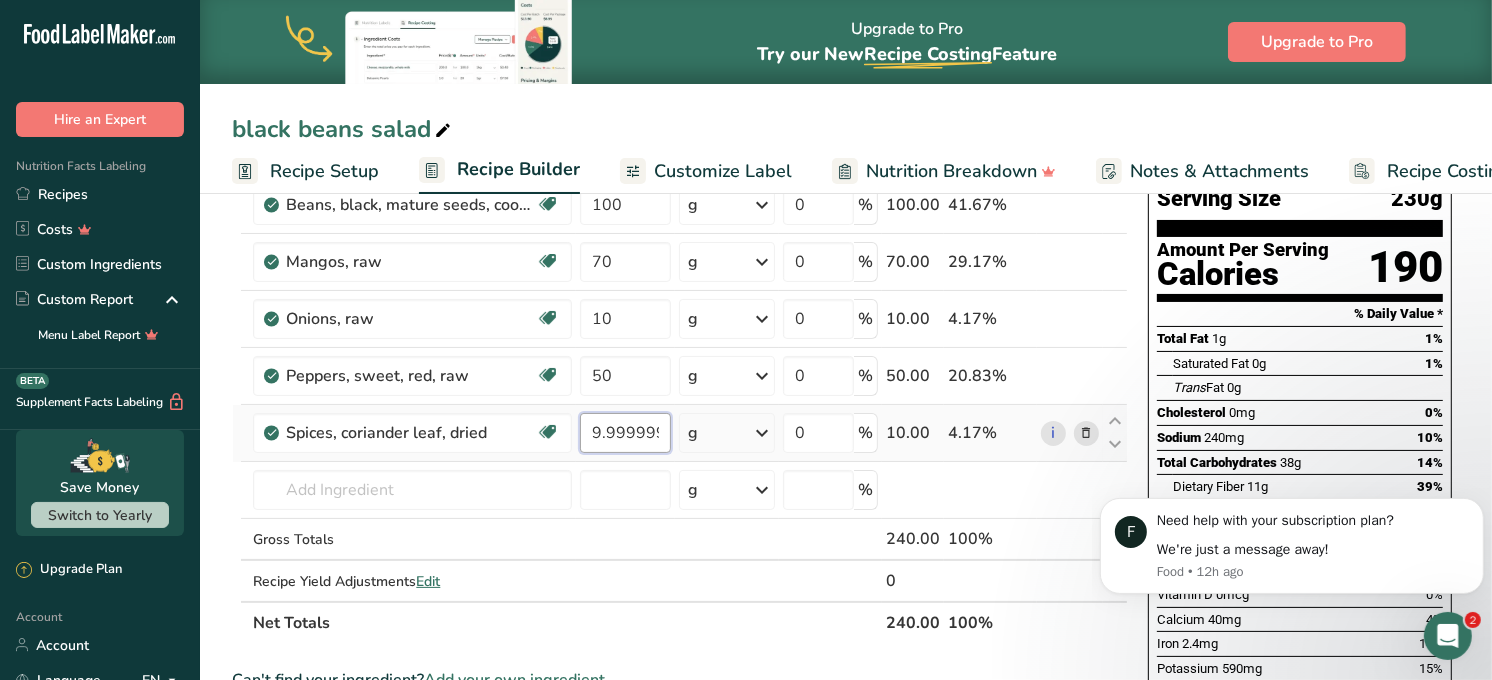scroll, scrollTop: 185, scrollLeft: 0, axis: vertical 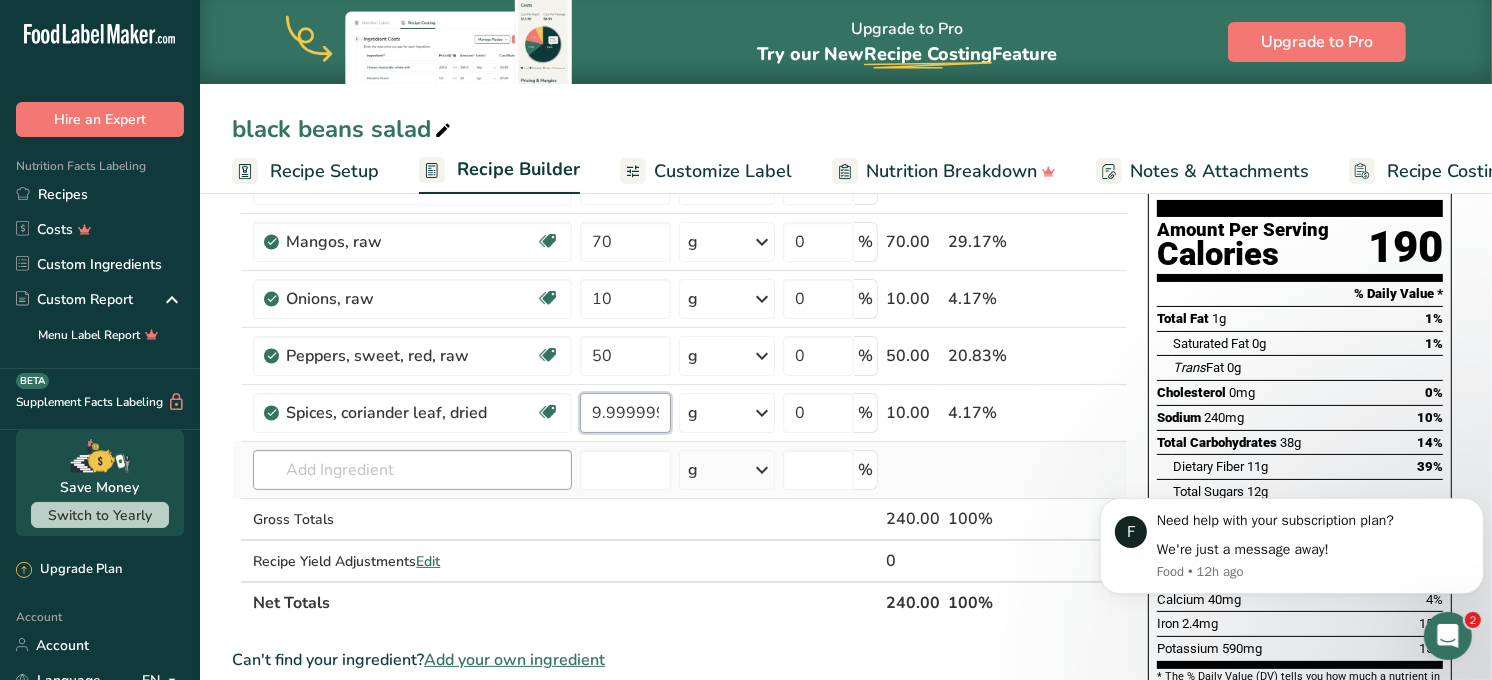 type on "9.999999" 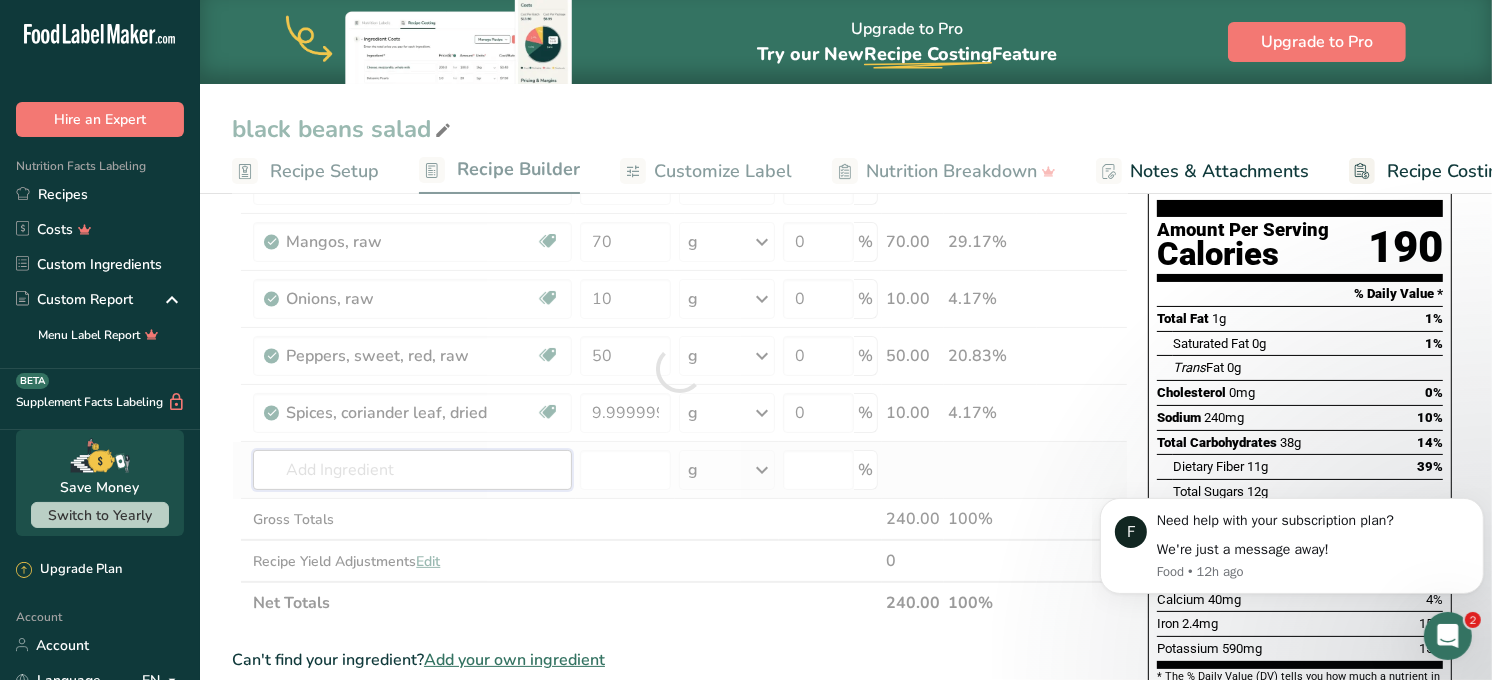 click on "Ingredient *
Amount *
Unit *
Waste *   .a-a{fill:#347362;}.b-a{fill:#fff;}          Grams
Percentage
Beans, black, mature seeds, cooked, boiled, with salt
Plant-based Protein
Dairy free
Gluten free
Vegan
Vegetarian
Soy free
100
g
Portions
1 cup
Weight Units
g
kg
mg
See more
Volume Units
l
Volume units require a density conversion. If you know your ingredient's density enter it below. Otherwise, click on "RIA" our AI Regulatory bot - she will be able to help you
lb/ft3
g/cm3
Confirm
mL" at bounding box center (680, 369) 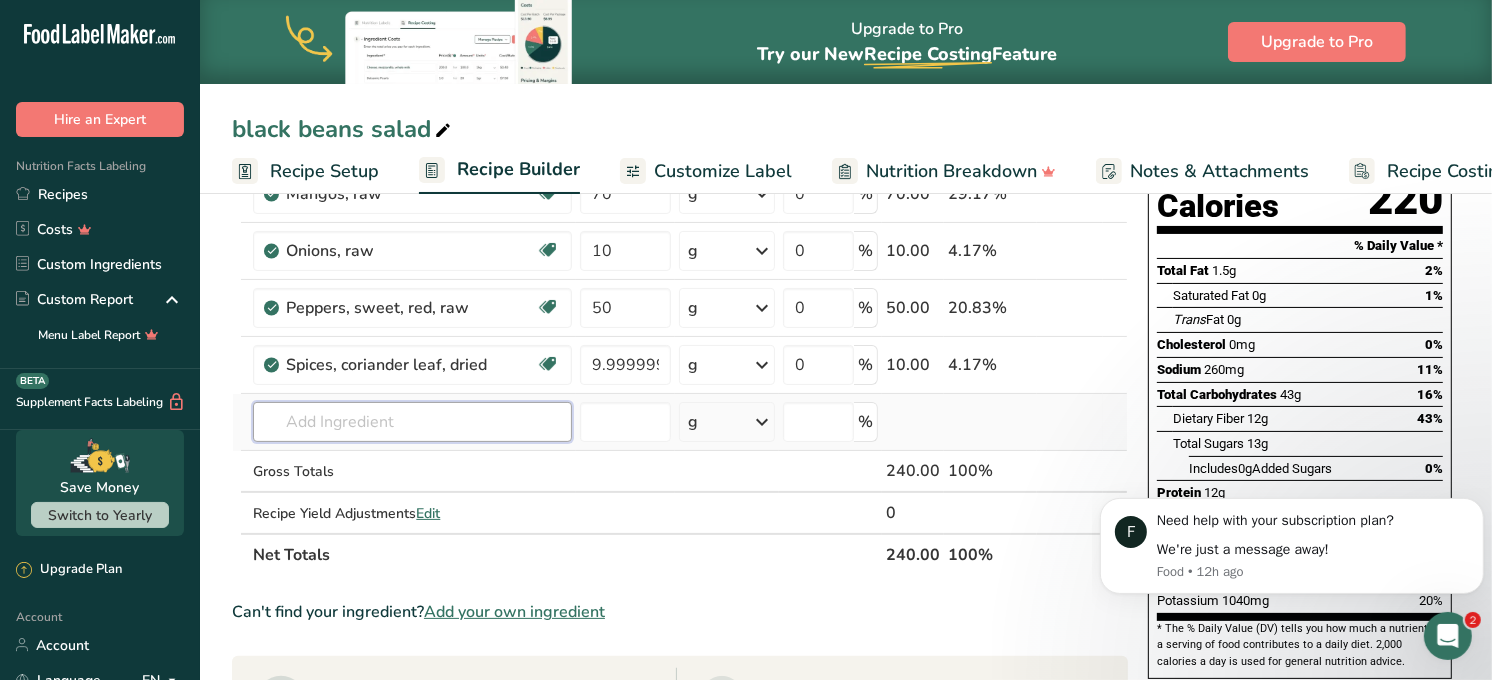 scroll, scrollTop: 234, scrollLeft: 0, axis: vertical 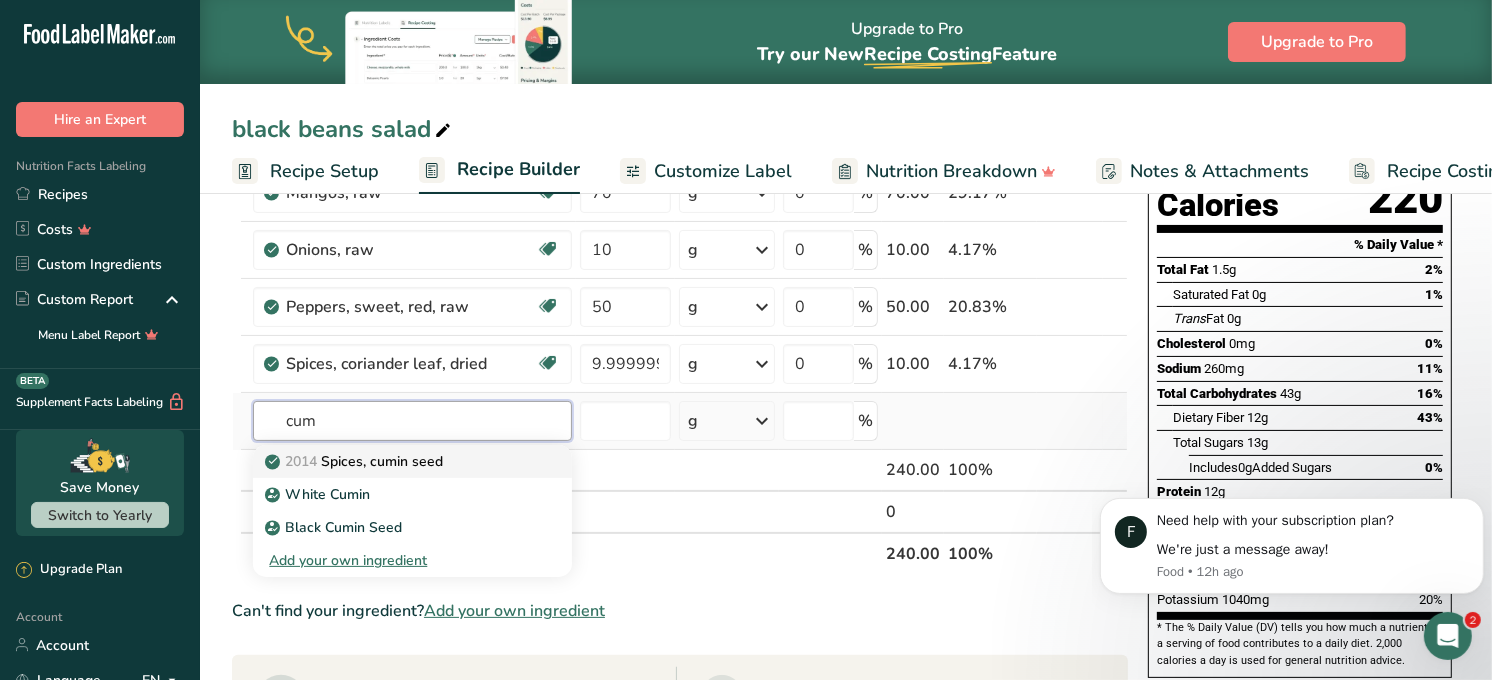 type on "cum" 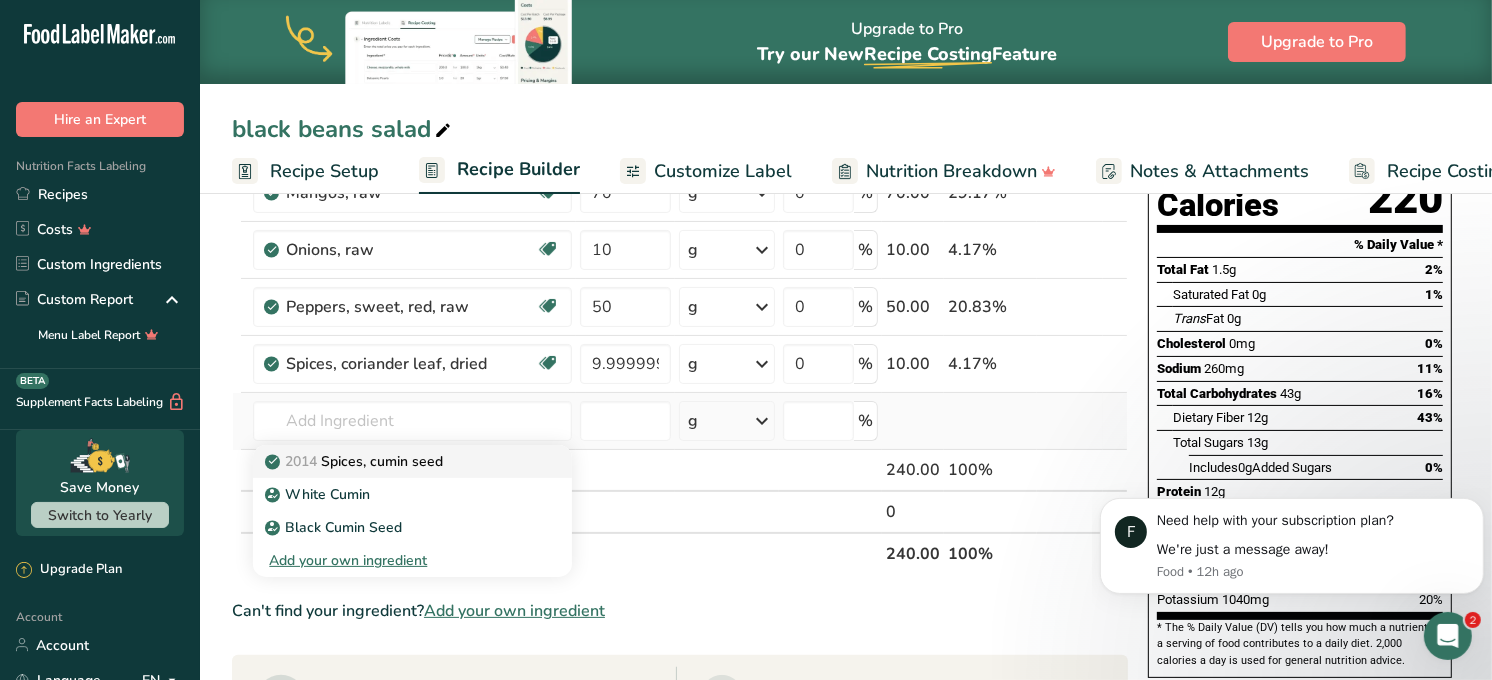 click on "2014
Spices, cumin seed" at bounding box center (356, 461) 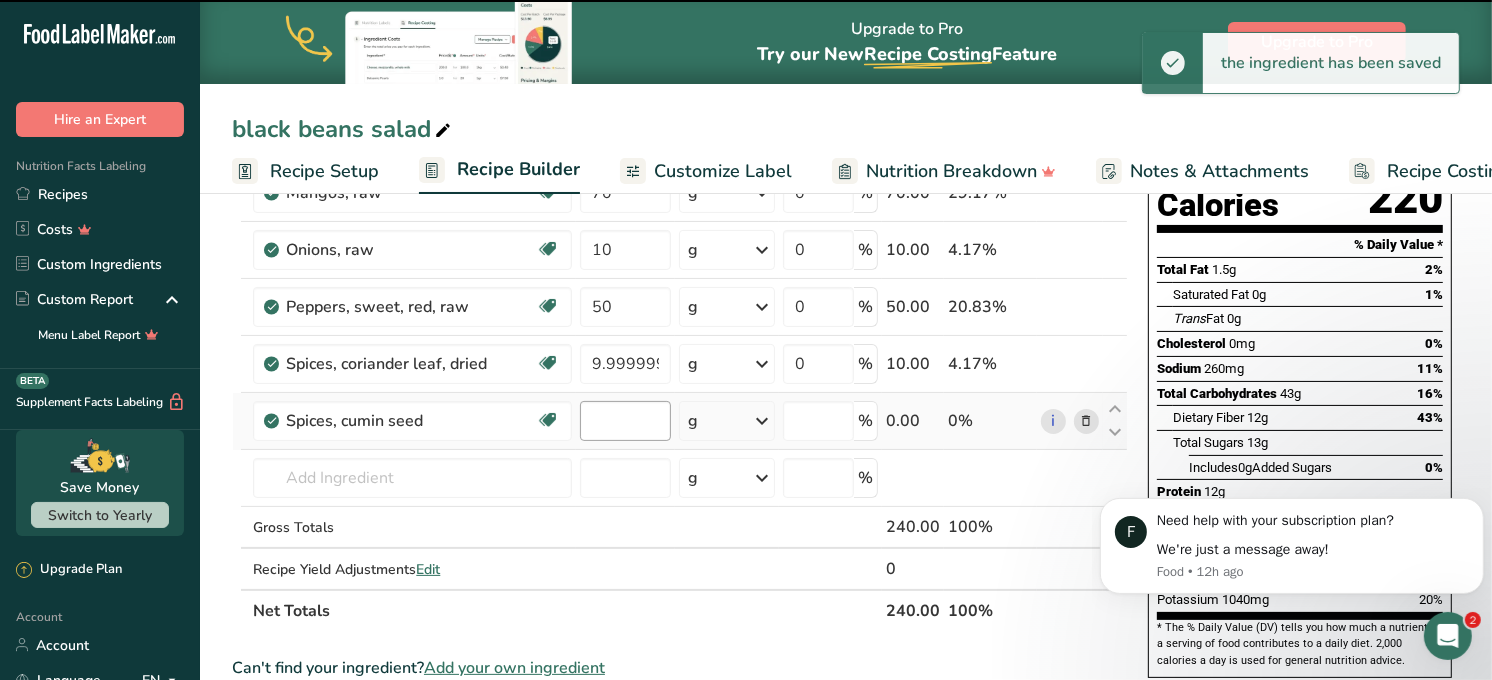 type on "0" 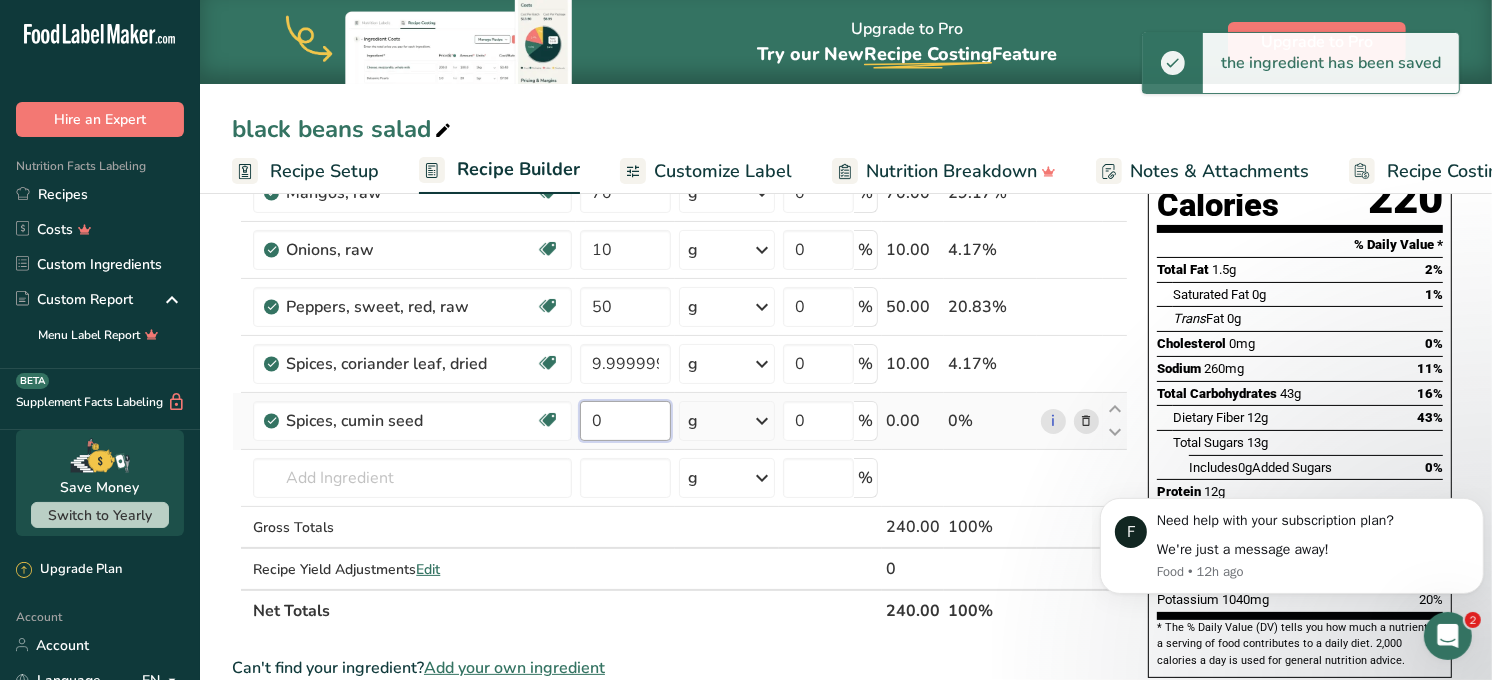 click on "0" at bounding box center [625, 421] 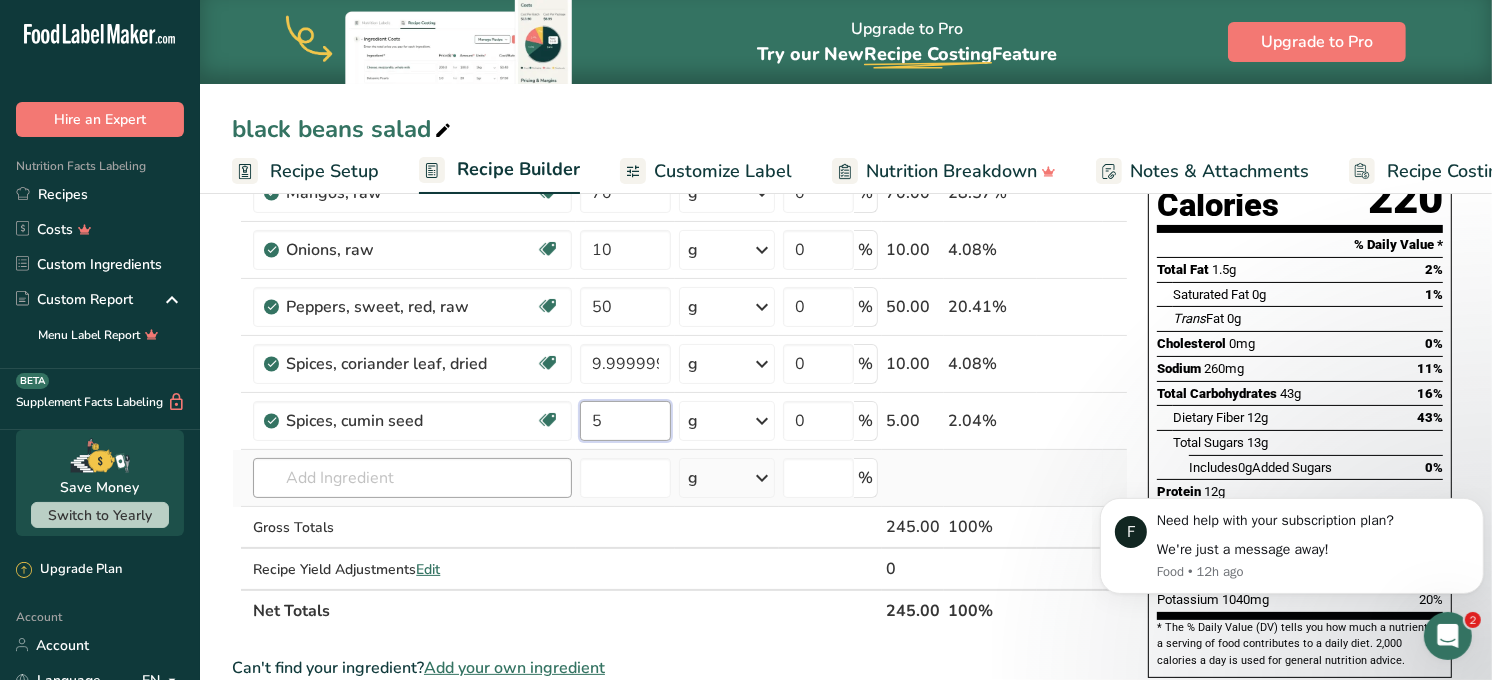 type on "5" 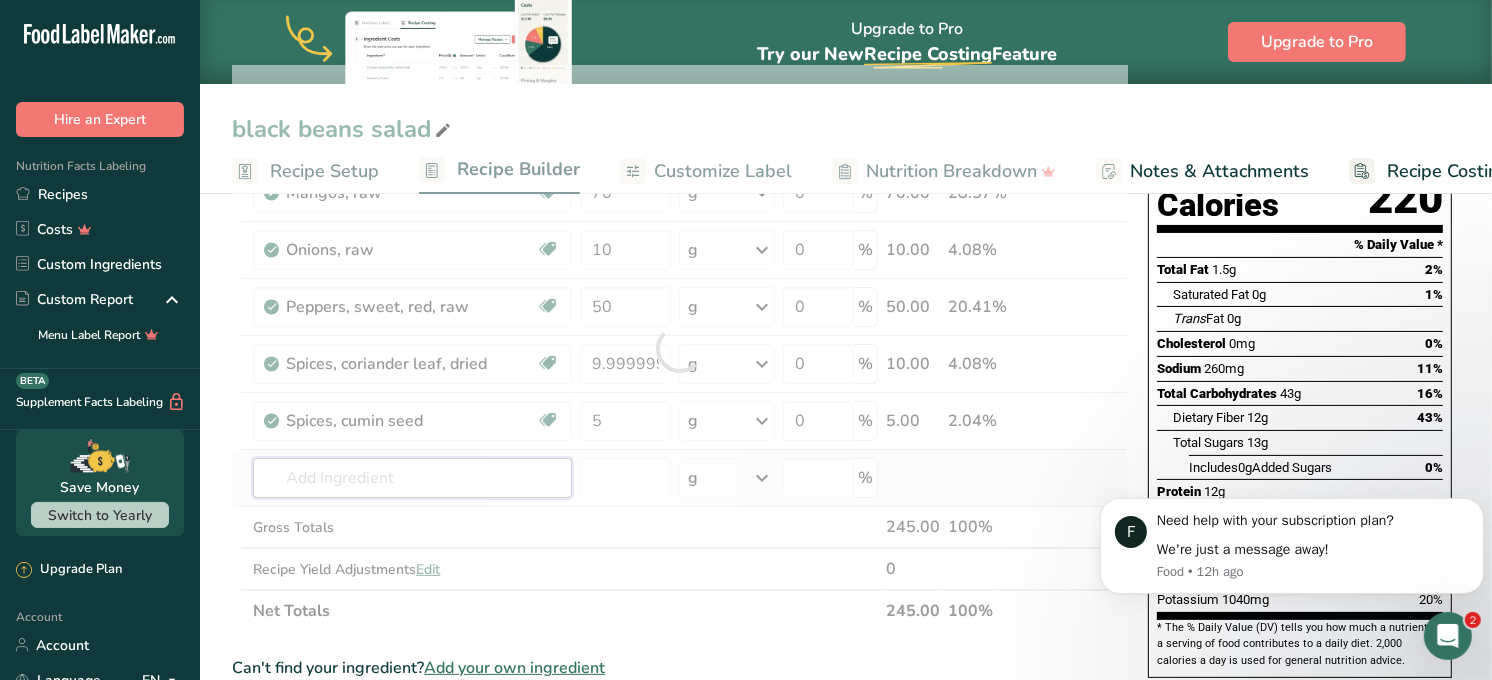 click on "Ingredient *
Amount *
Unit *
Waste *   .a-a{fill:#347362;}.b-a{fill:#fff;}          Grams
Percentage
Beans, black, mature seeds, cooked, boiled, with salt
Plant-based Protein
Dairy free
Gluten free
Vegan
Vegetarian
Soy free
100
g
Portions
1 cup
Weight Units
g
kg
mg
See more
Volume Units
l
Volume units require a density conversion. If you know your ingredient's density enter it below. Otherwise, click on "RIA" our AI Regulatory bot - she will be able to help you
lb/ft3
g/cm3
Confirm
mL" at bounding box center [680, 348] 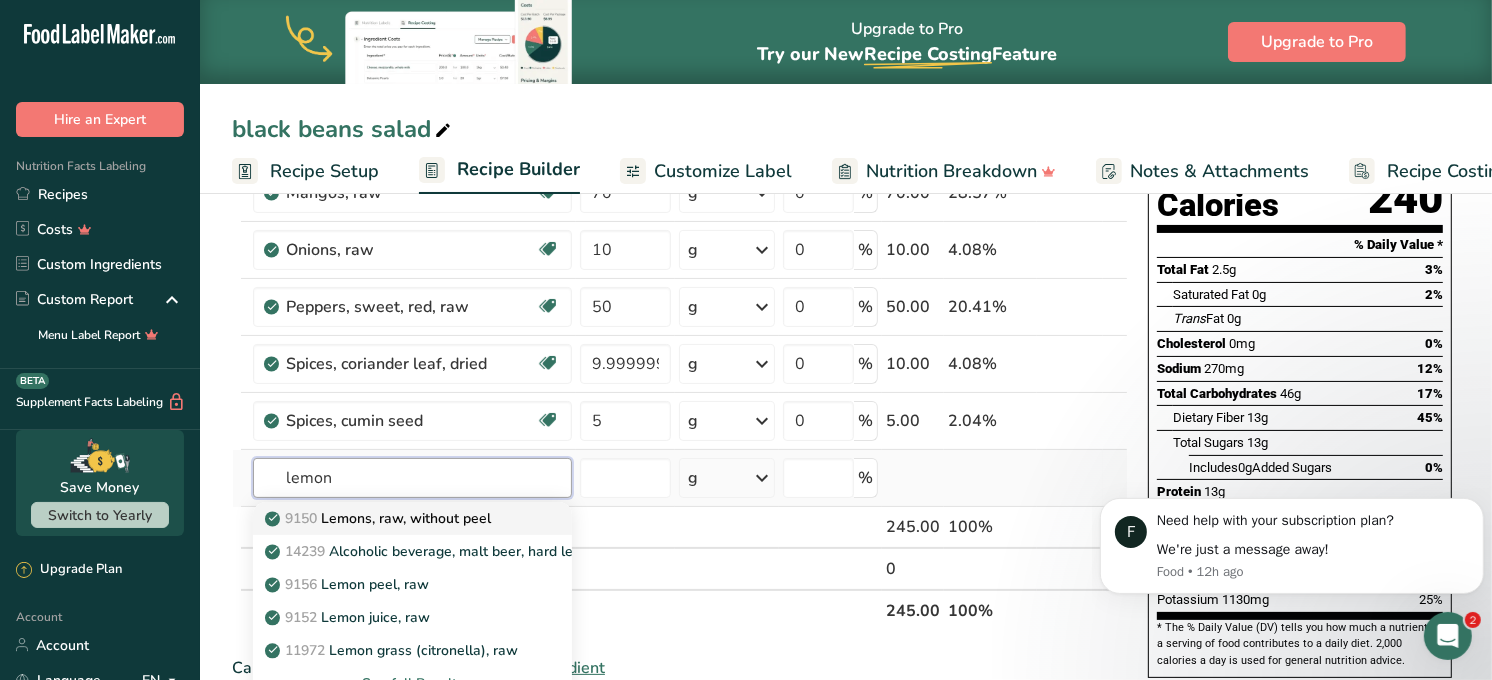 type on "lemon" 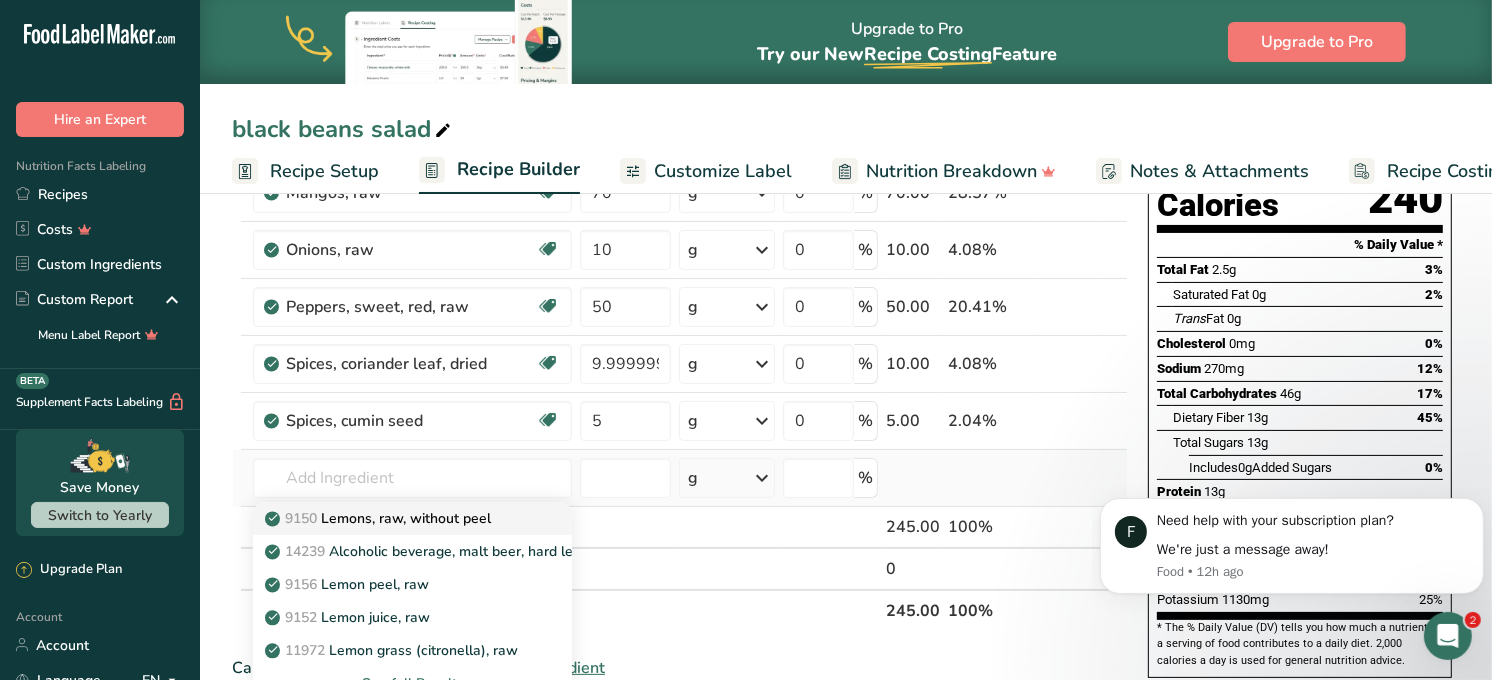 click on "[NUMBER]
Lemons, raw, without peel" at bounding box center (380, 518) 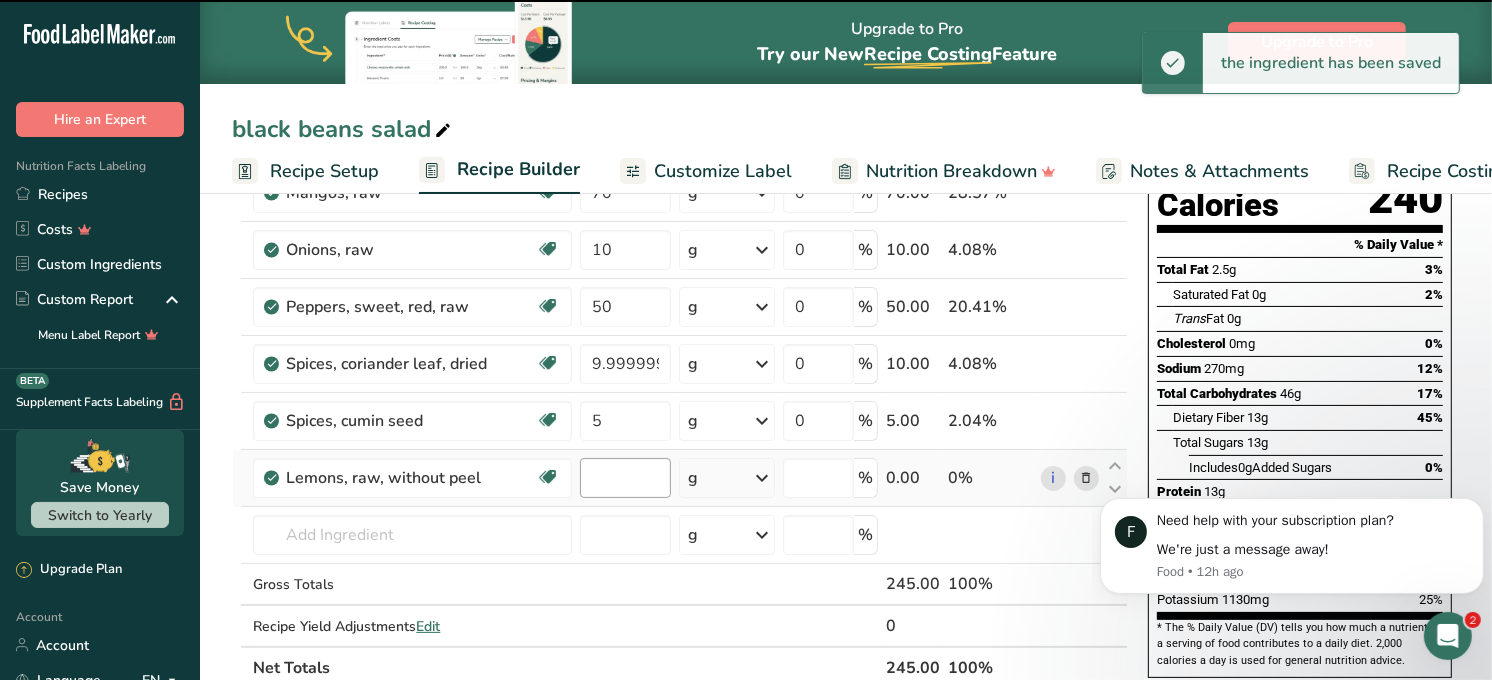 type on "0" 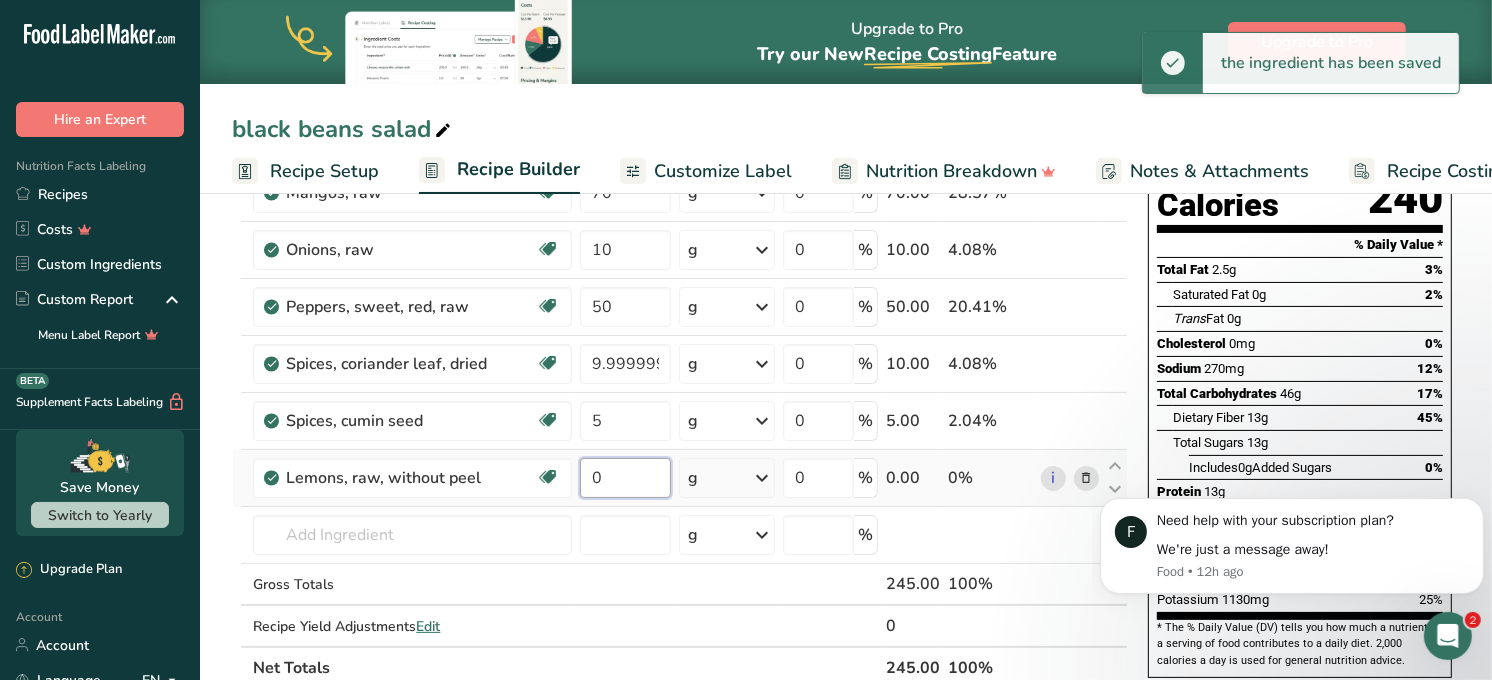 click on "0" at bounding box center [625, 478] 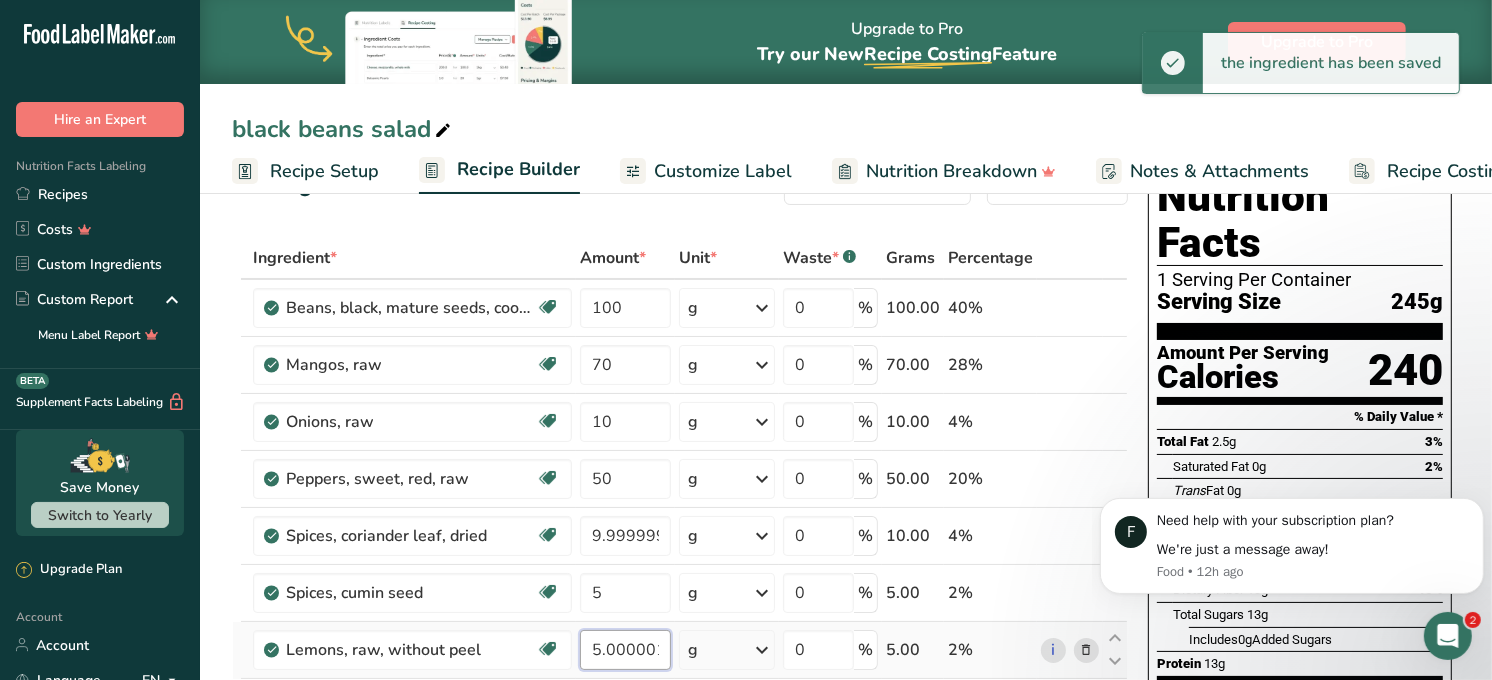 scroll, scrollTop: 58, scrollLeft: 0, axis: vertical 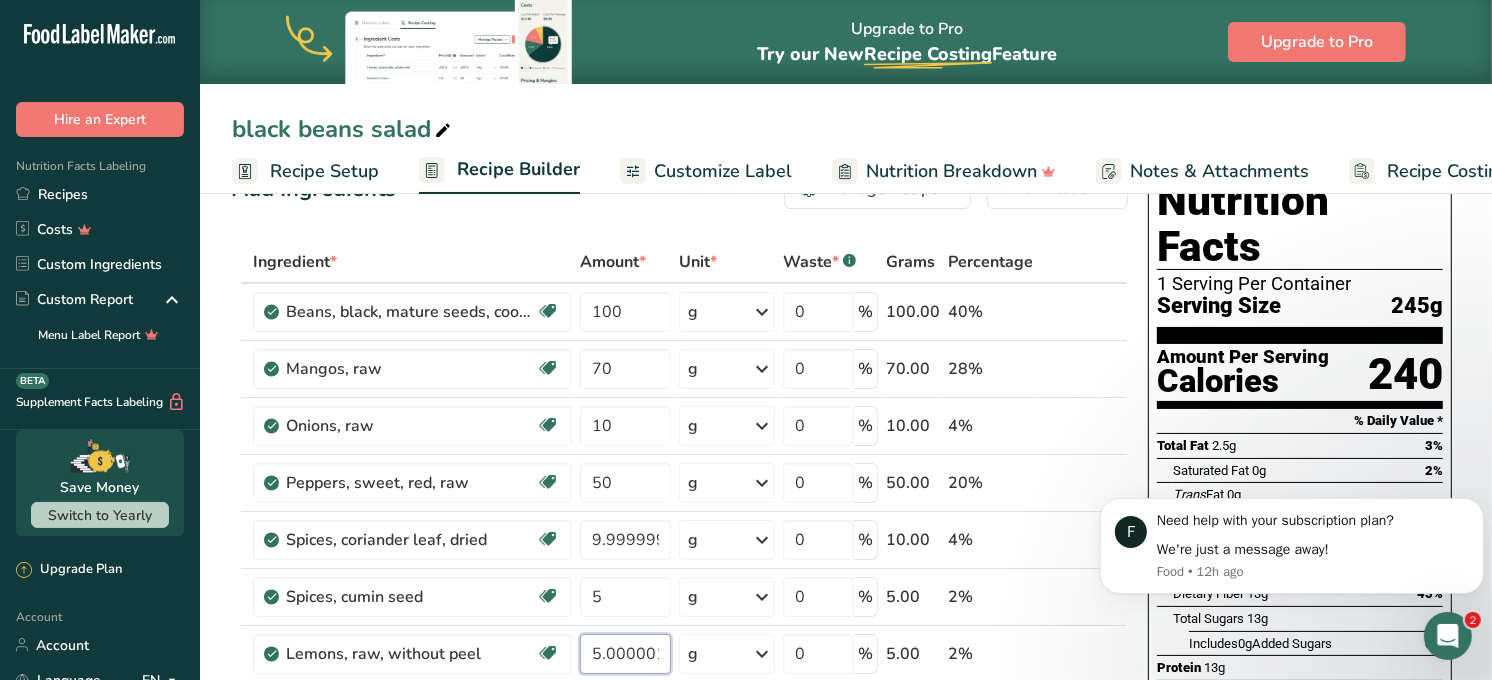 type on "5.000001" 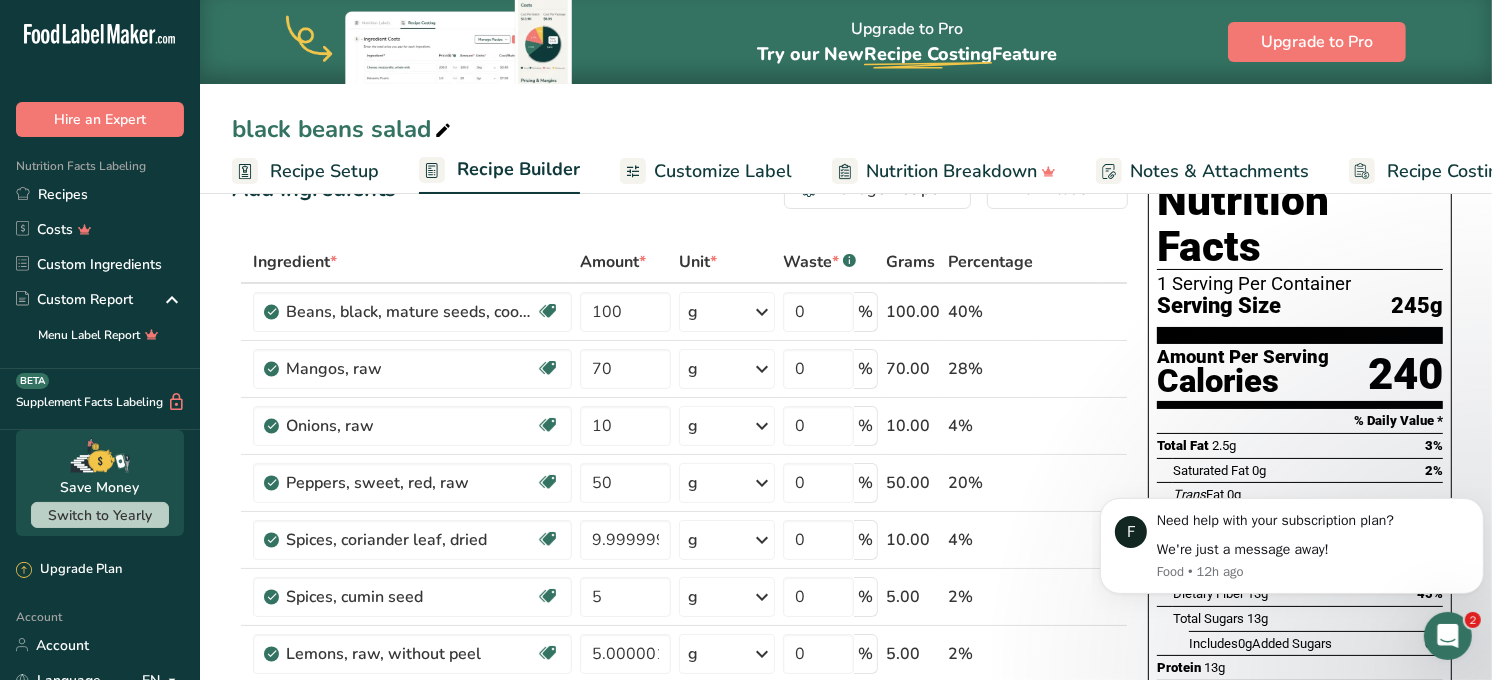 click on "Add Ingredients
Manage Recipe         Delete Recipe           Duplicate Recipe             Scale Recipe             Save as Sub-Recipe   .a-a{fill:#347362;}.b-a{fill:#fff;}                               Nutrition Breakdown                   Recipe Card
NEW
Amino Acids Pattern Report             Activity History
Download
Choose your preferred label style
Standard FDA label
Standard FDA label
The most common format for nutrition facts labels in compliance with the FDA's typeface, style and requirements
Tabular FDA label
A label format compliant with the FDA regulations presented in a tabular (horizontal) display.
Linear FDA label
A simple linear display for small sized packages.
Simplified FDA label" at bounding box center (686, 831) 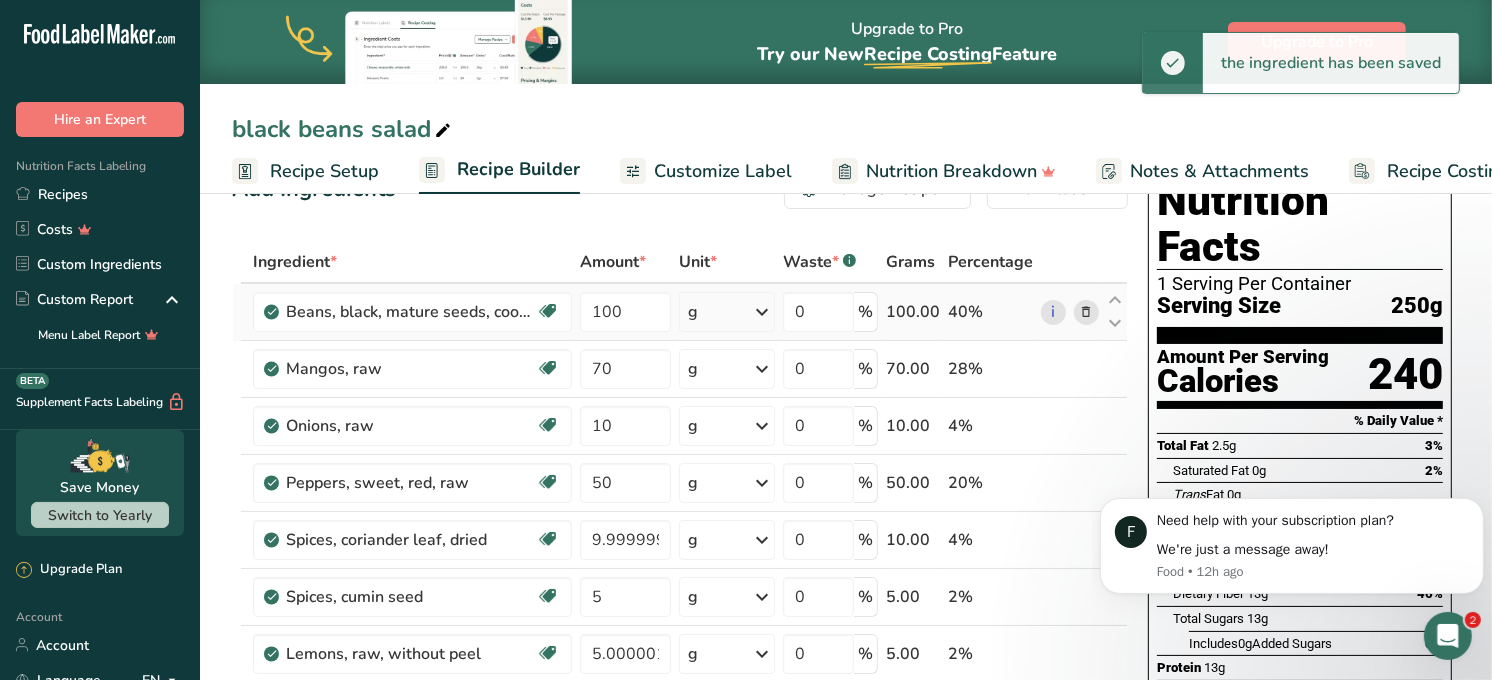 scroll, scrollTop: 0, scrollLeft: 0, axis: both 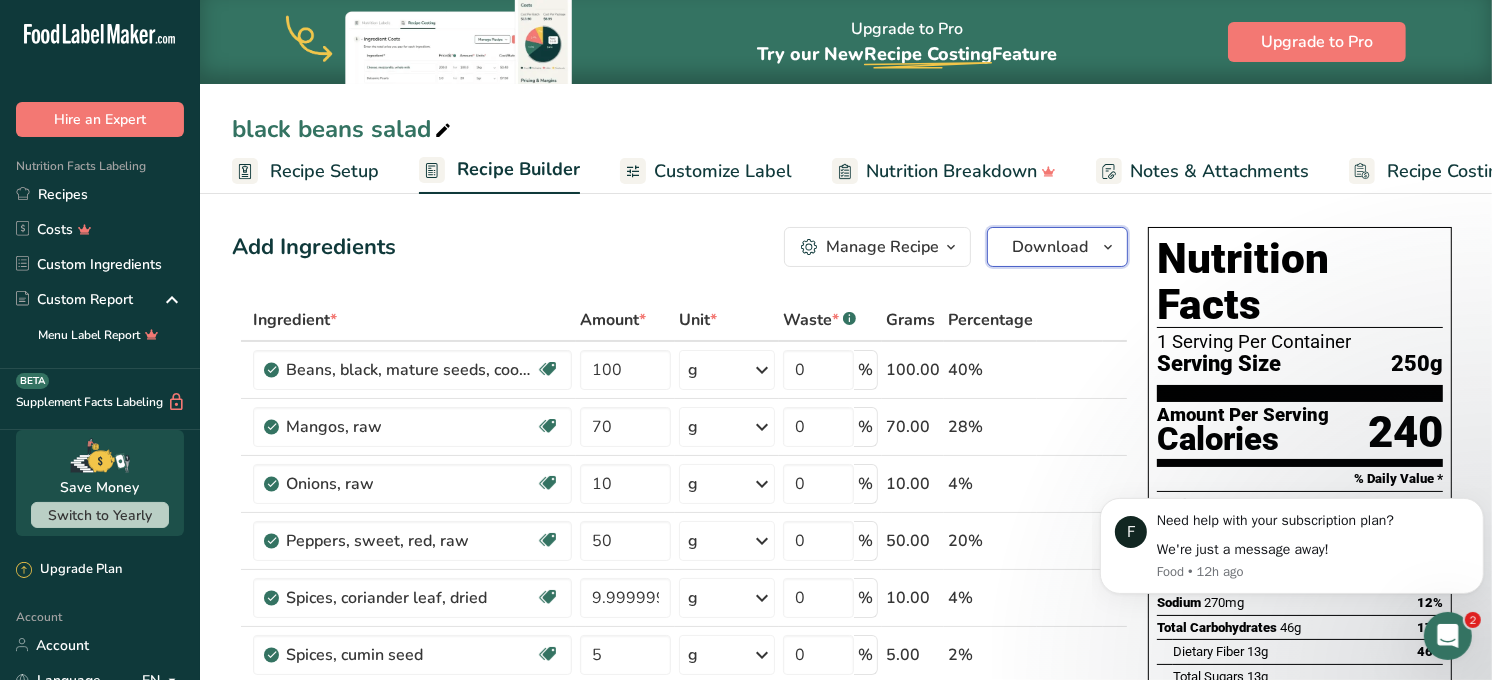 click on "Download" at bounding box center (1050, 247) 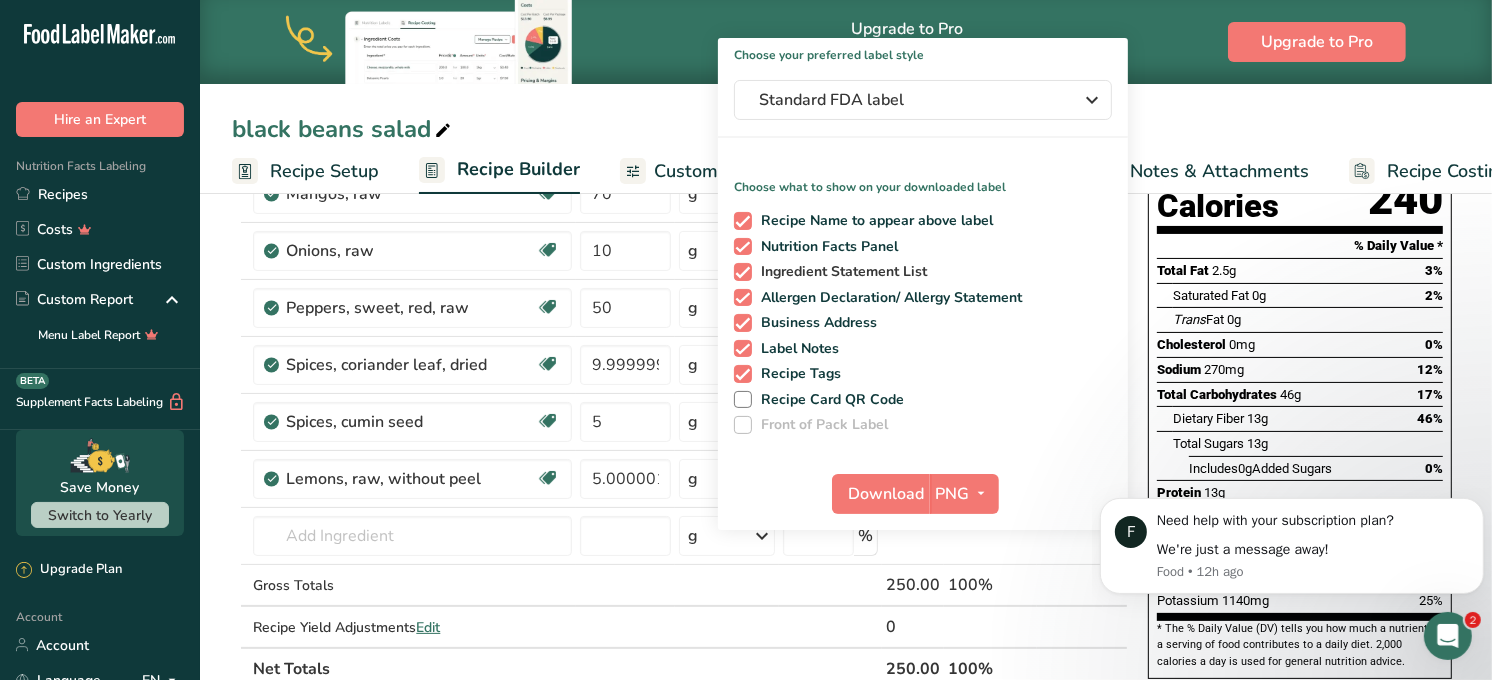 scroll, scrollTop: 241, scrollLeft: 0, axis: vertical 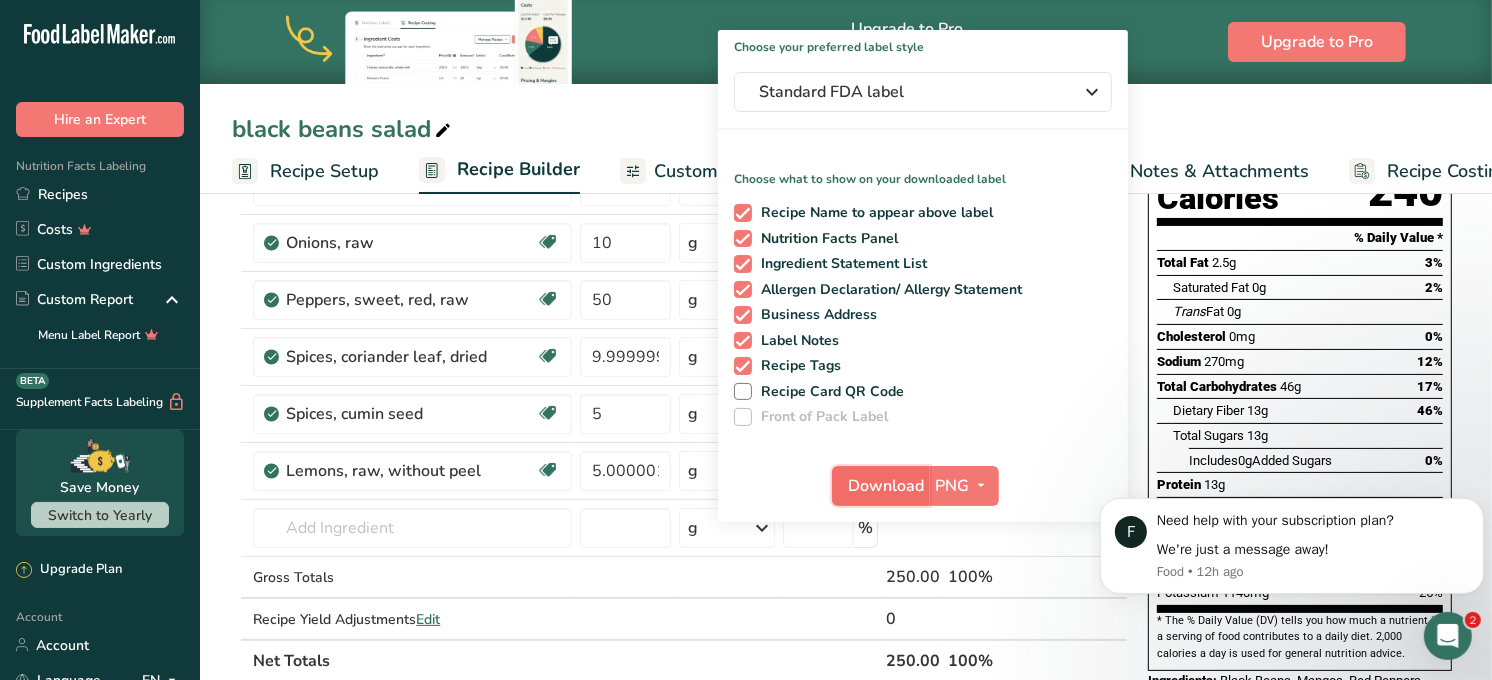 click on "Download" at bounding box center (881, 486) 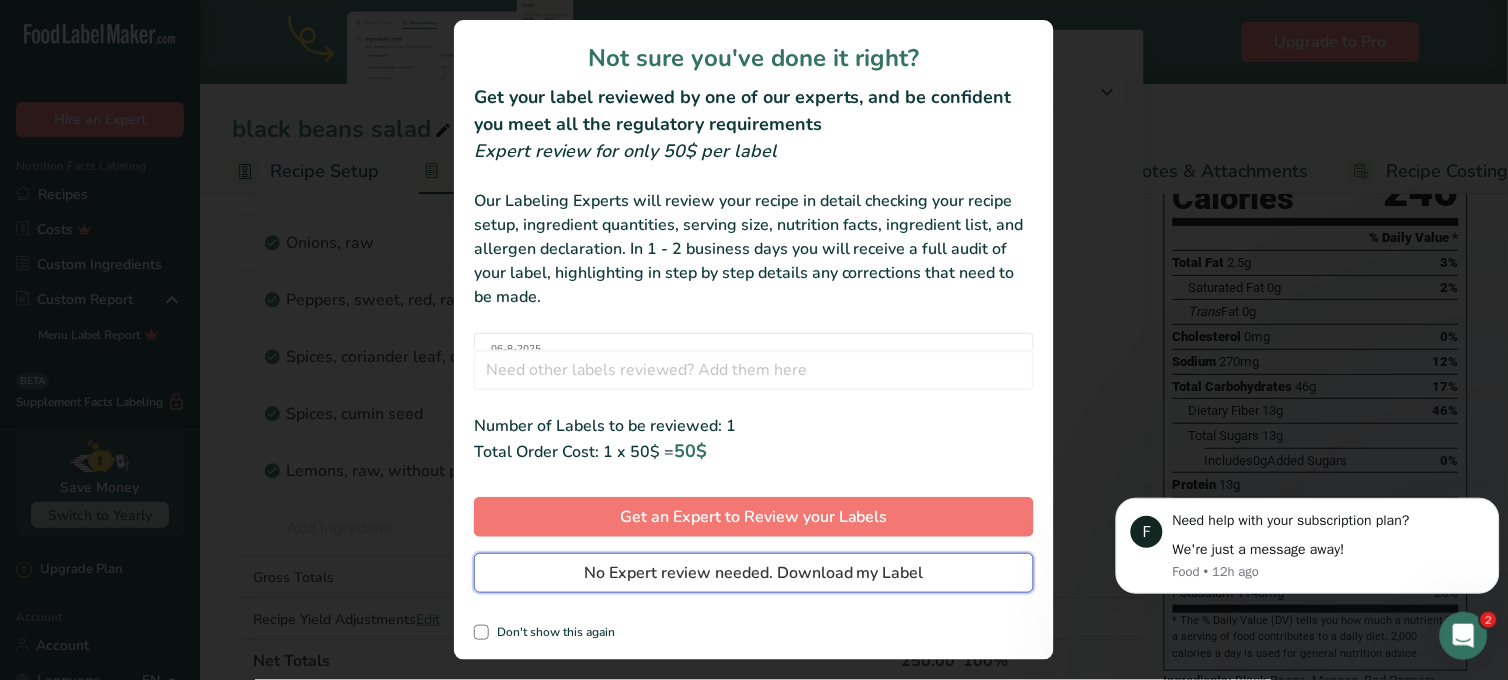 click on "No Expert review needed. Download my Label" at bounding box center [754, 573] 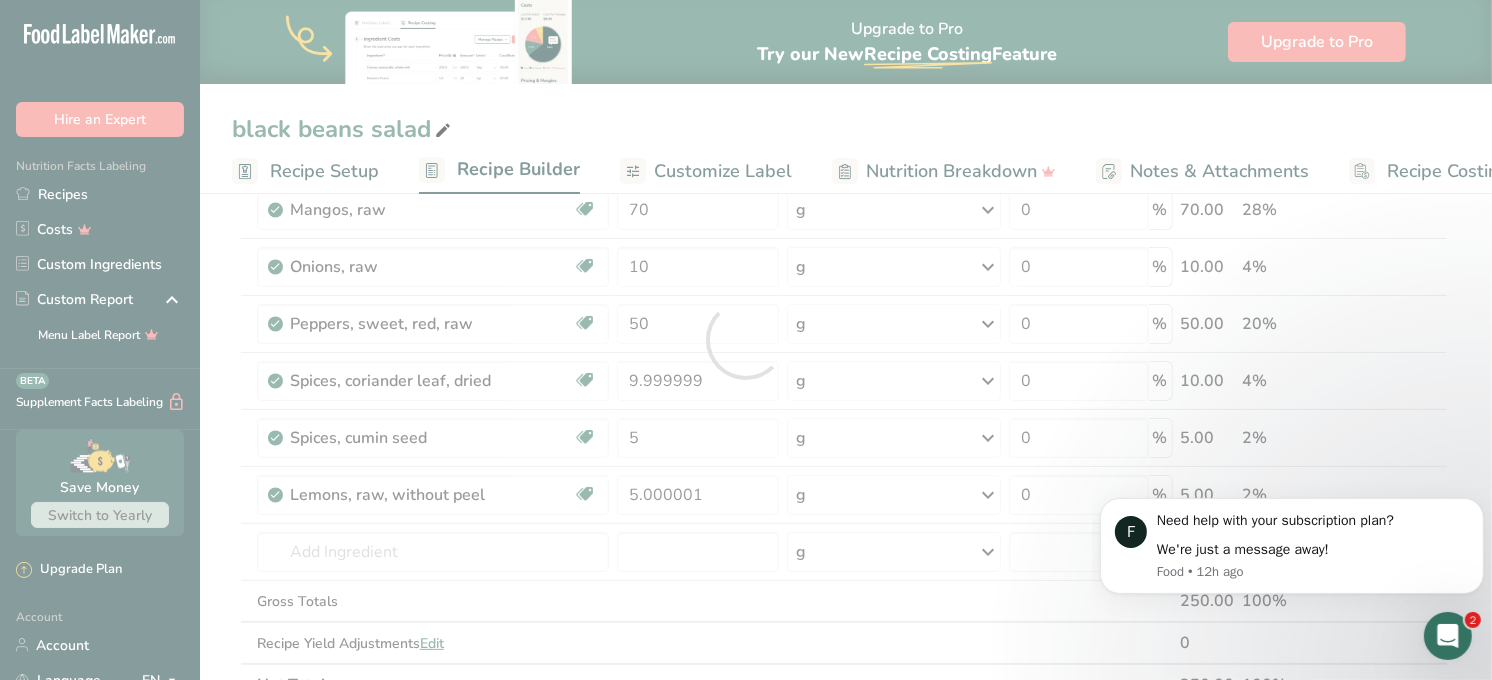 scroll, scrollTop: 0, scrollLeft: 0, axis: both 